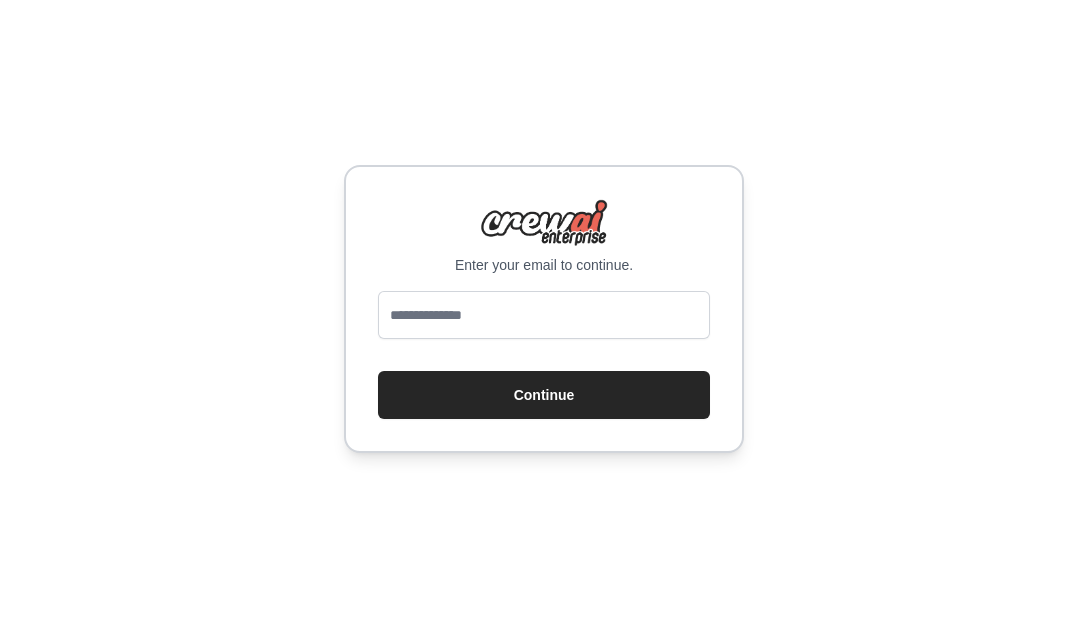 scroll, scrollTop: 0, scrollLeft: 0, axis: both 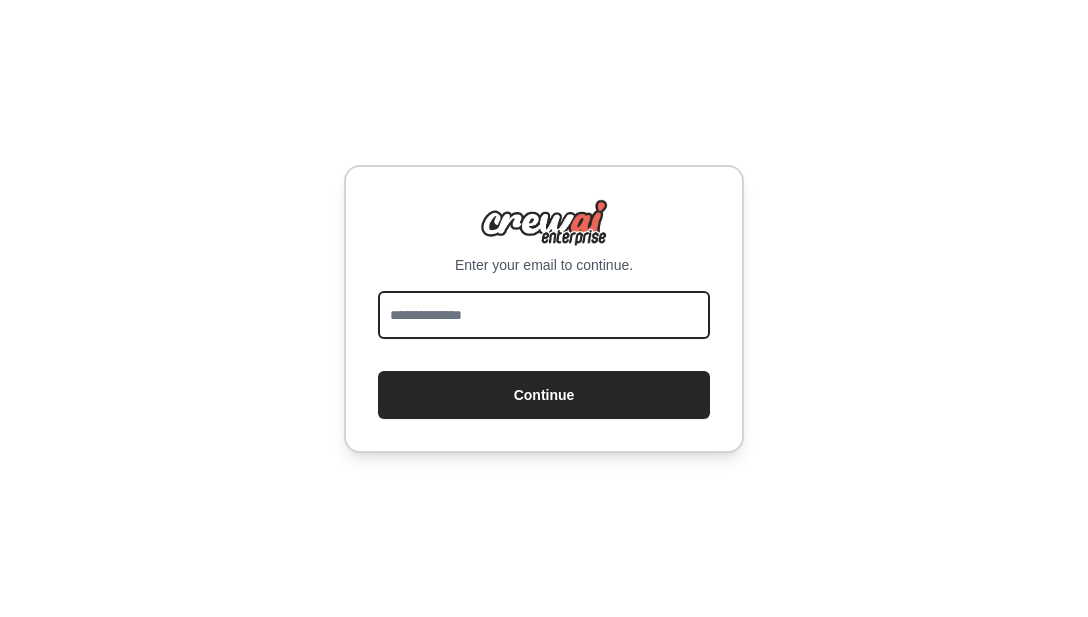click at bounding box center (544, 315) 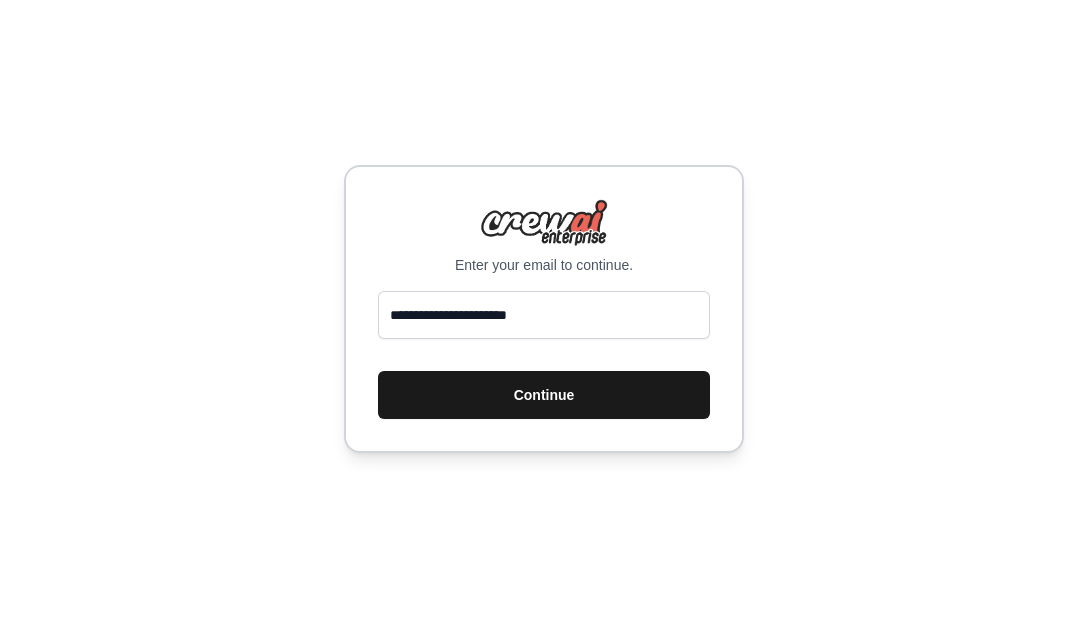 click on "Continue" at bounding box center (544, 395) 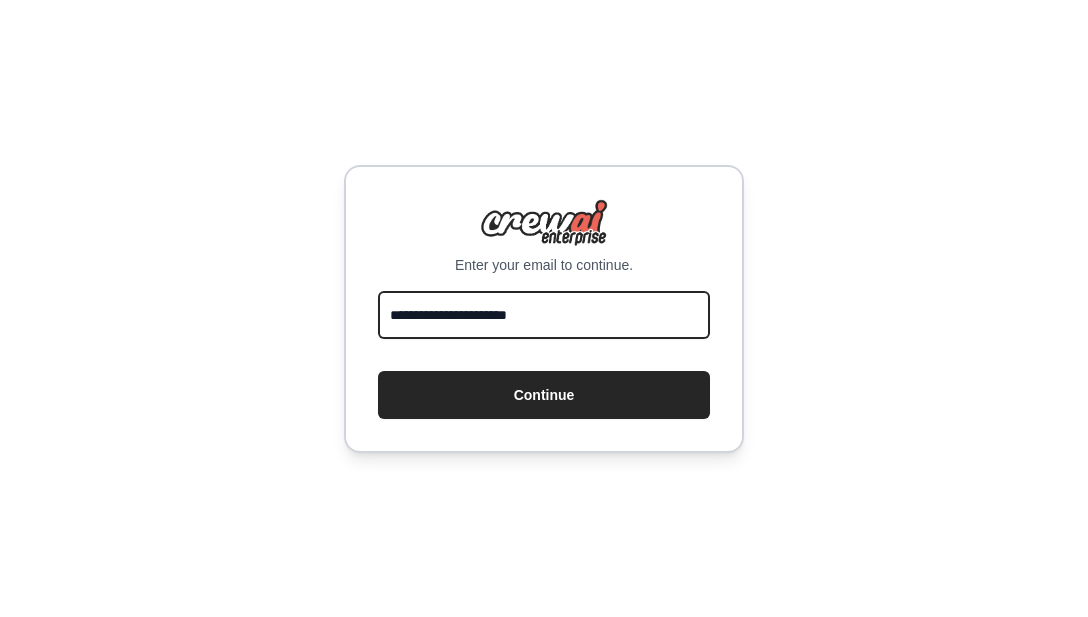 click on "**********" at bounding box center (544, 315) 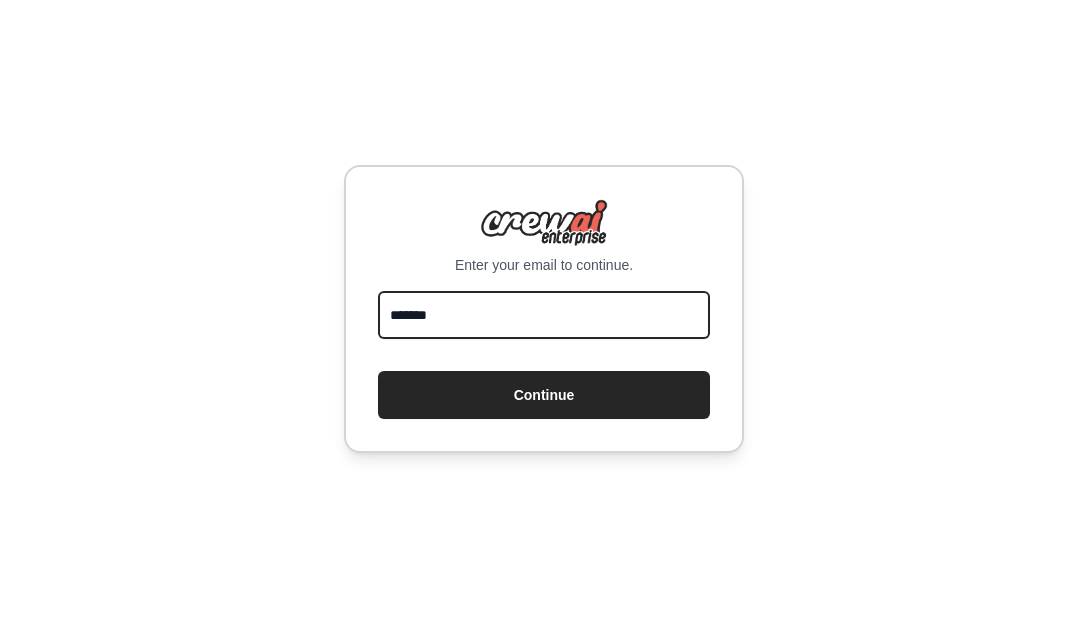 type on "*******" 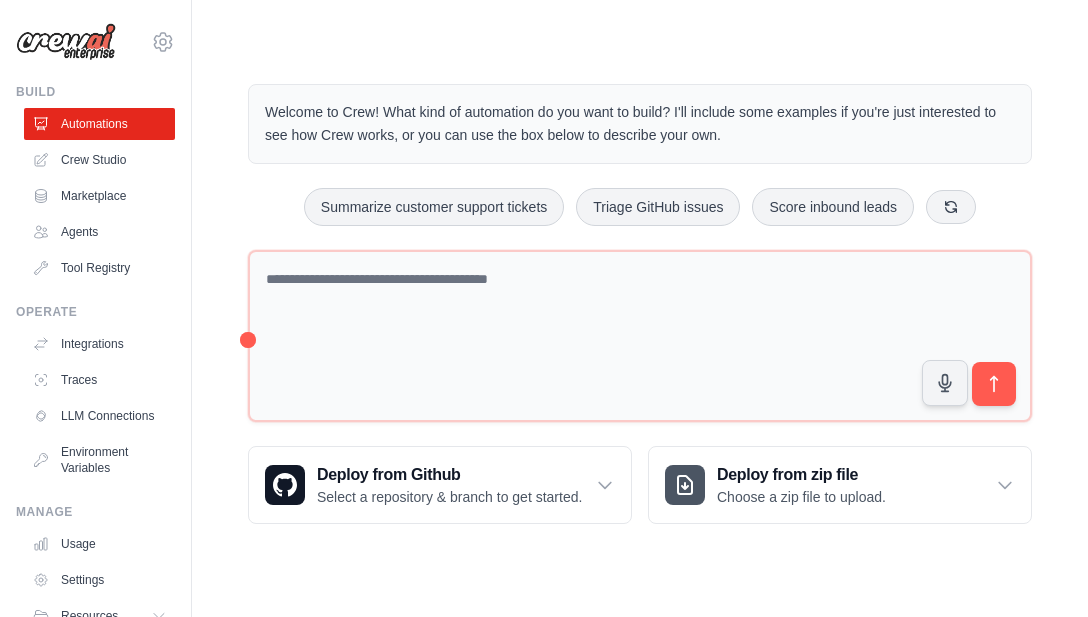 scroll, scrollTop: 0, scrollLeft: 0, axis: both 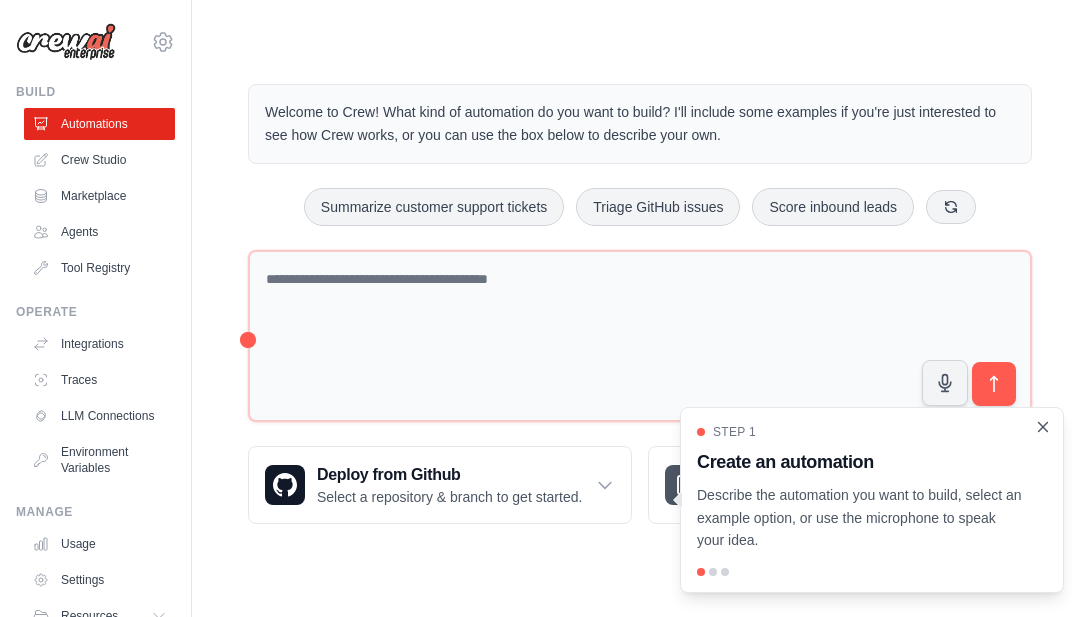 click 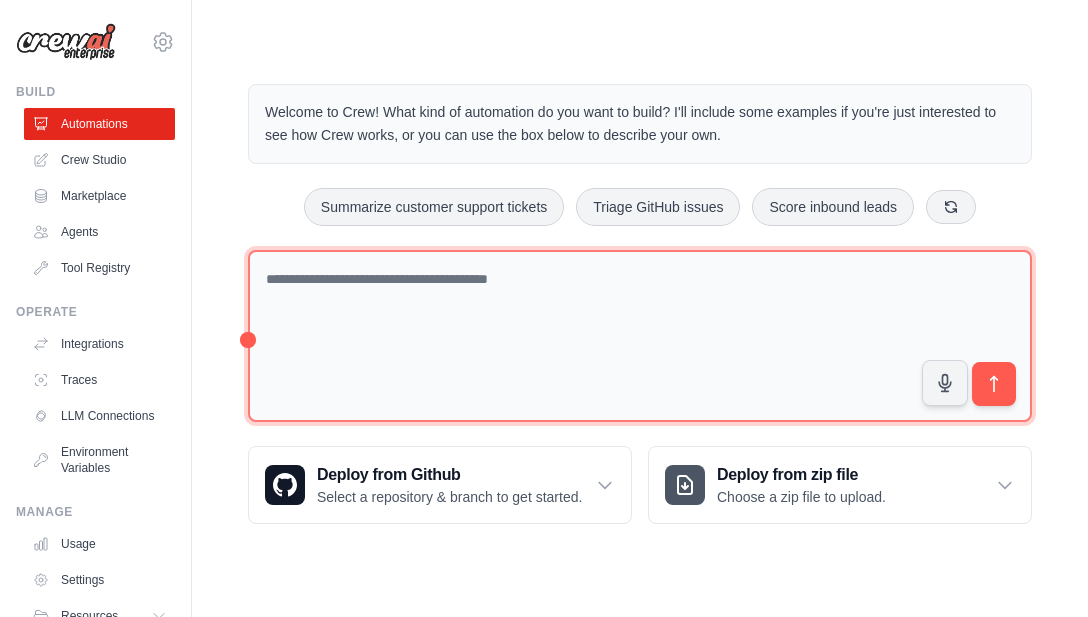 click at bounding box center (640, 336) 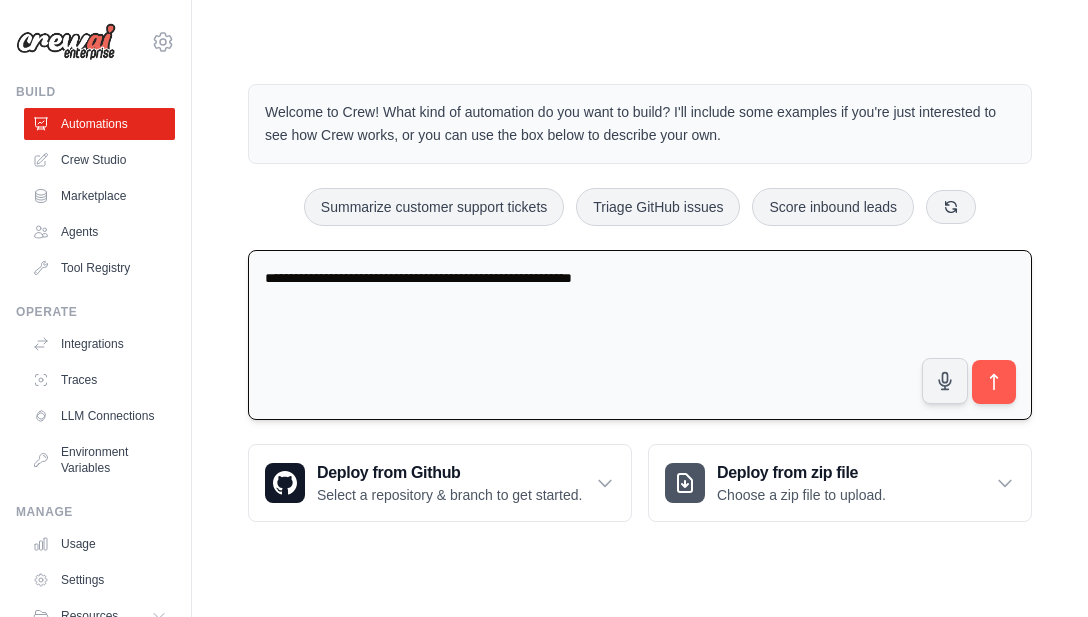 type on "**********" 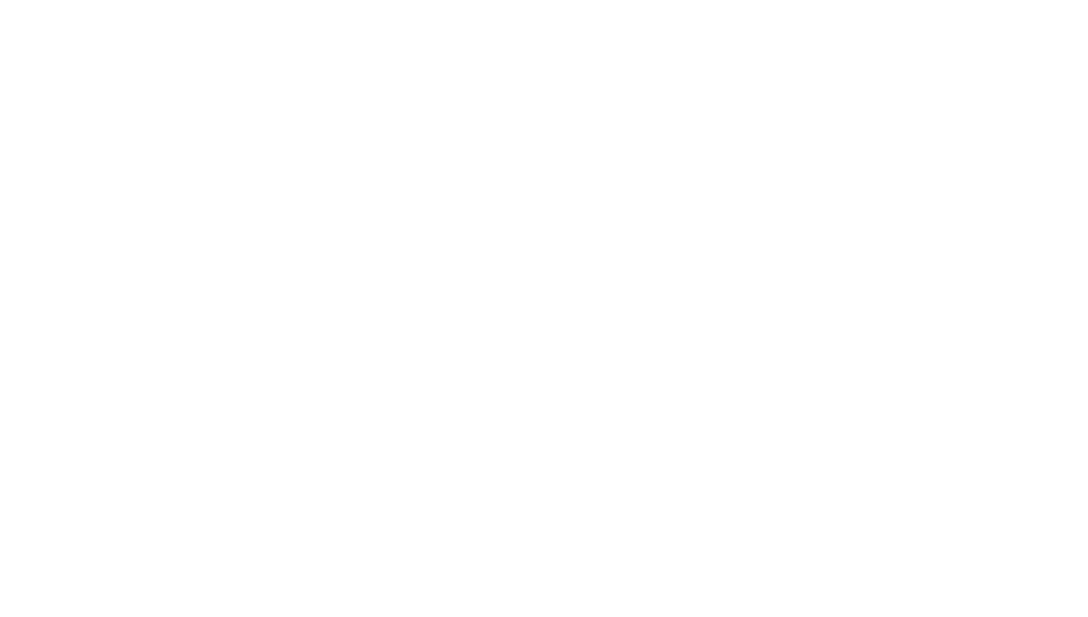 scroll, scrollTop: 0, scrollLeft: 0, axis: both 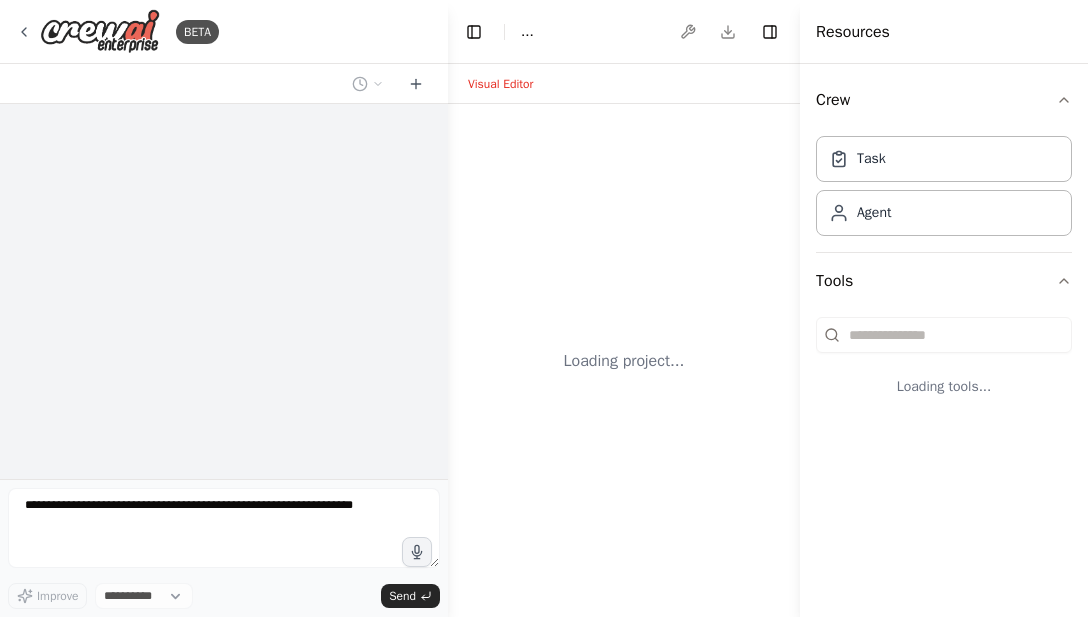 select on "****" 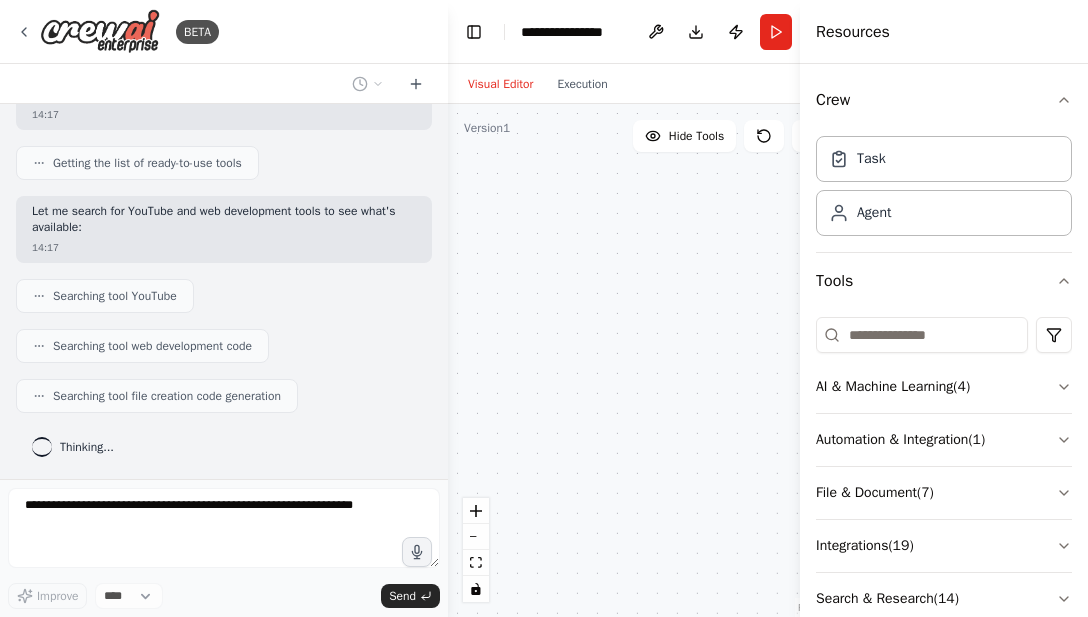 scroll, scrollTop: 224, scrollLeft: 0, axis: vertical 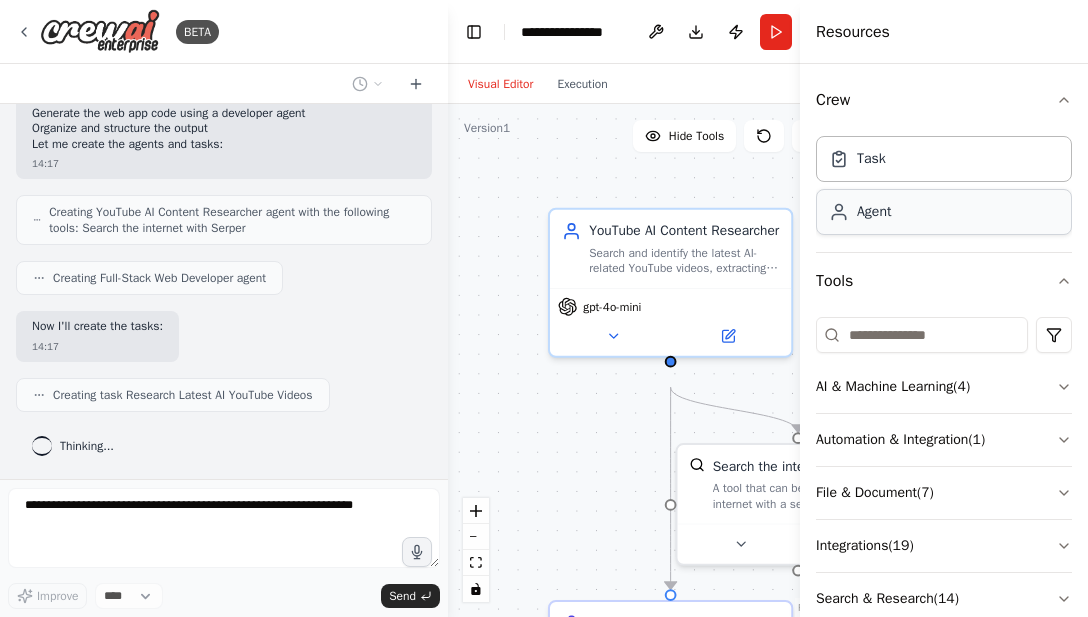 click on "Agent" at bounding box center [944, 212] 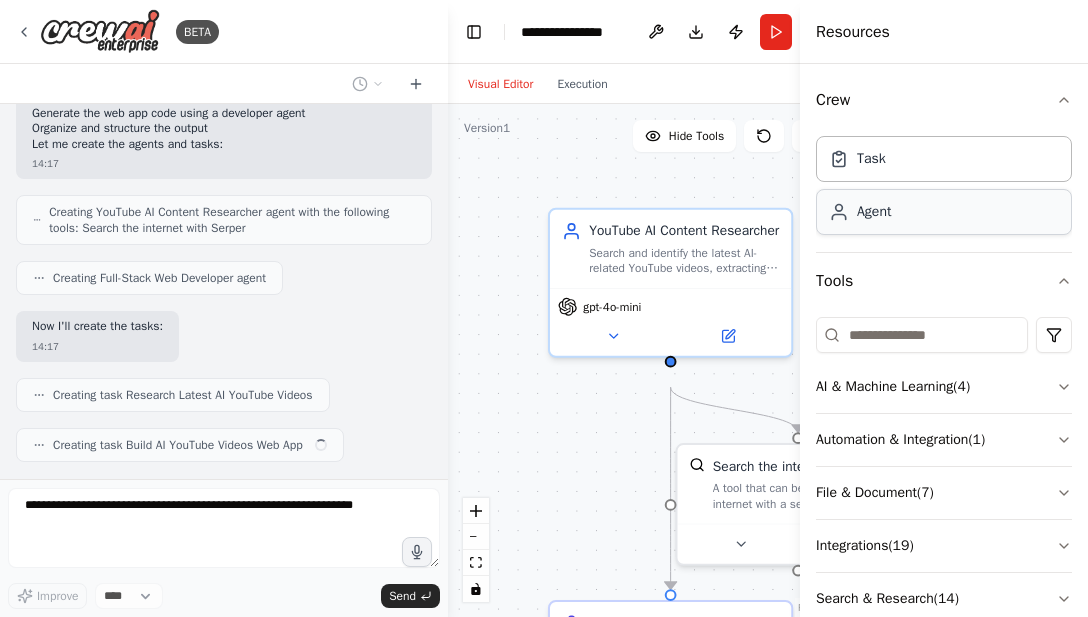 scroll, scrollTop: 788, scrollLeft: 0, axis: vertical 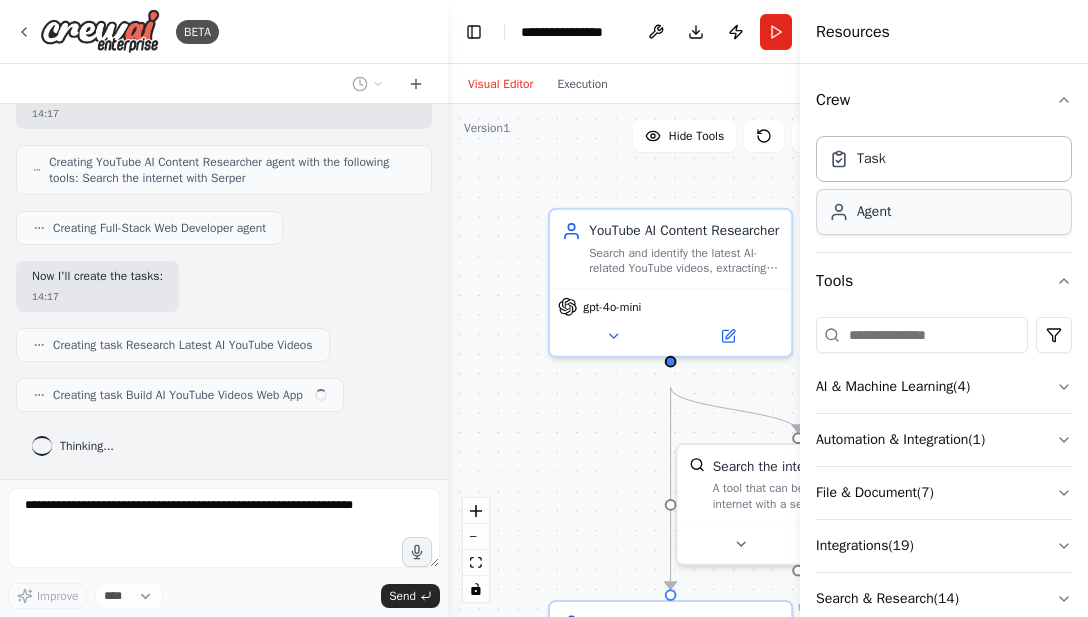 click on "Agent" at bounding box center [944, 212] 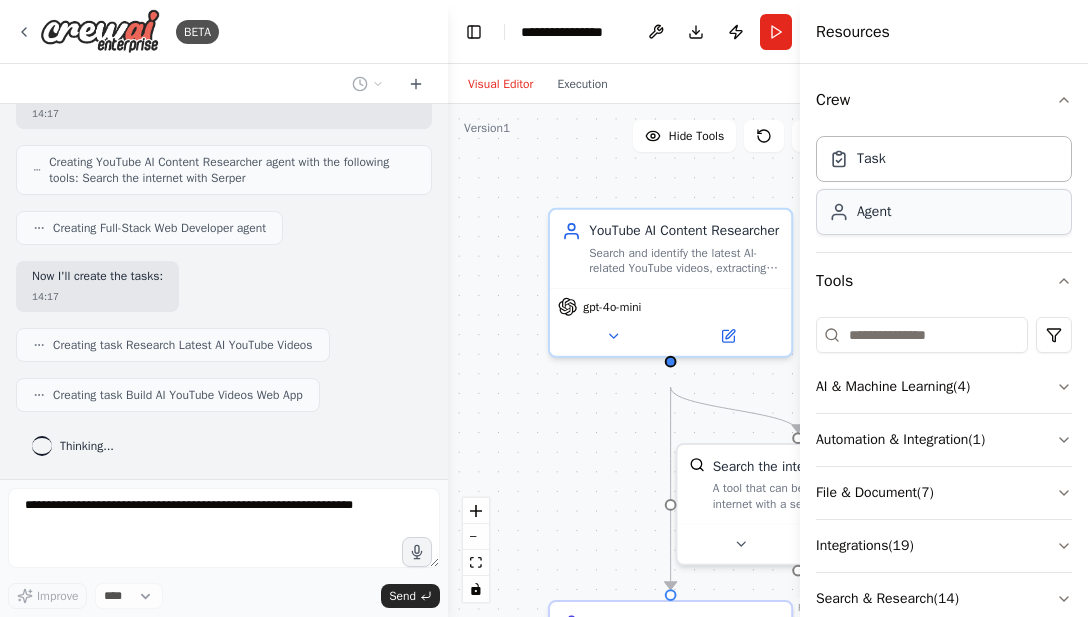 click on "Agent" at bounding box center [944, 212] 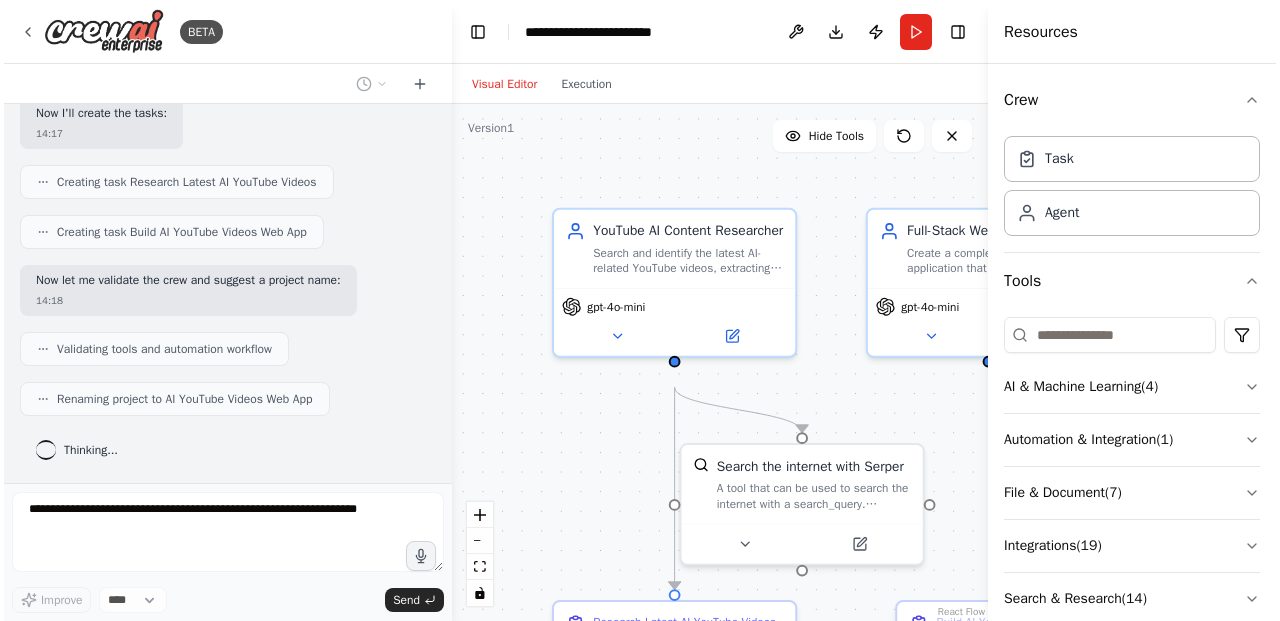 scroll, scrollTop: 950, scrollLeft: 0, axis: vertical 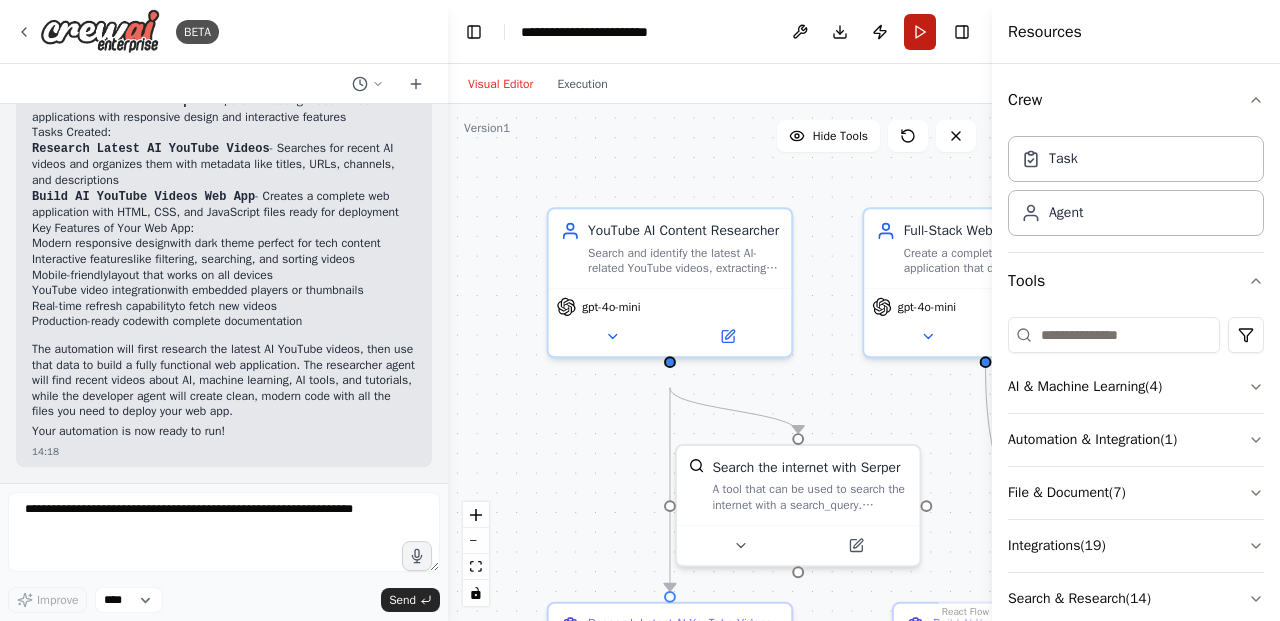 click on "Run" at bounding box center [920, 32] 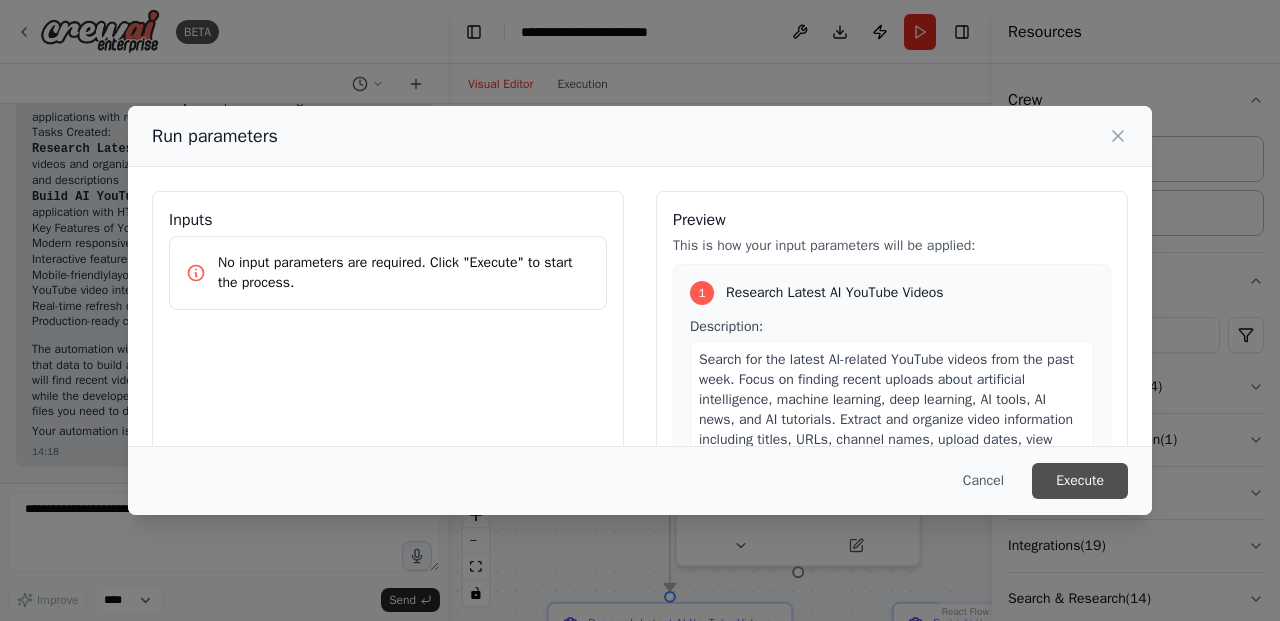 click on "Execute" at bounding box center (1080, 481) 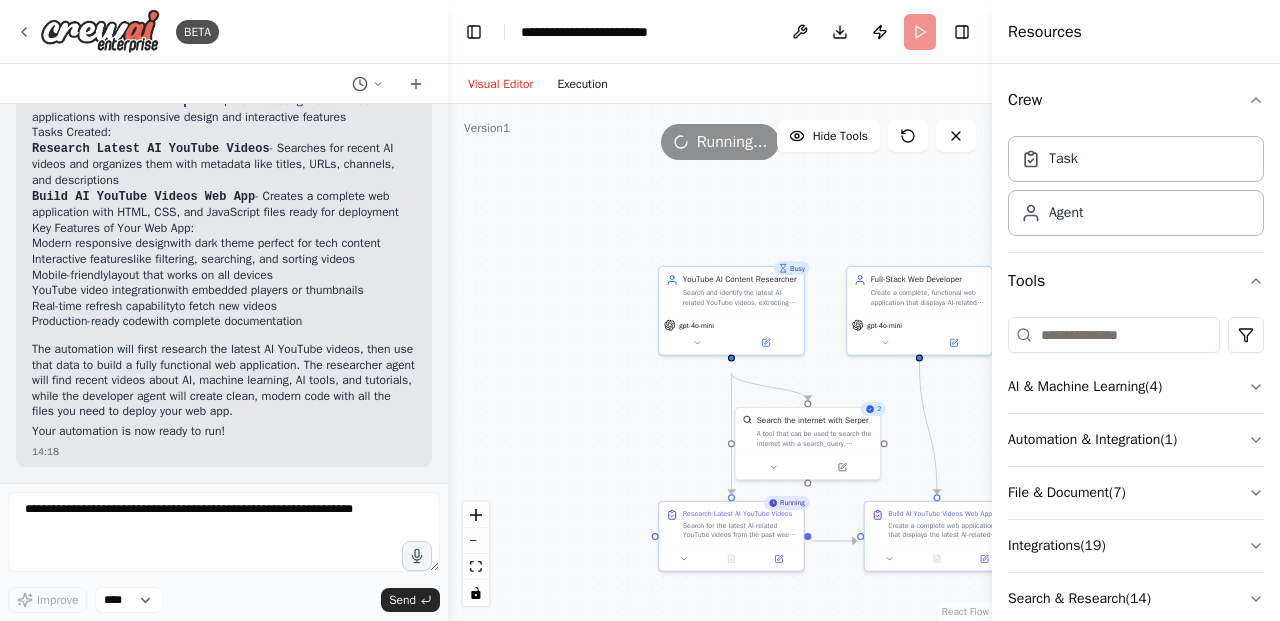 click on "Execution" at bounding box center (582, 84) 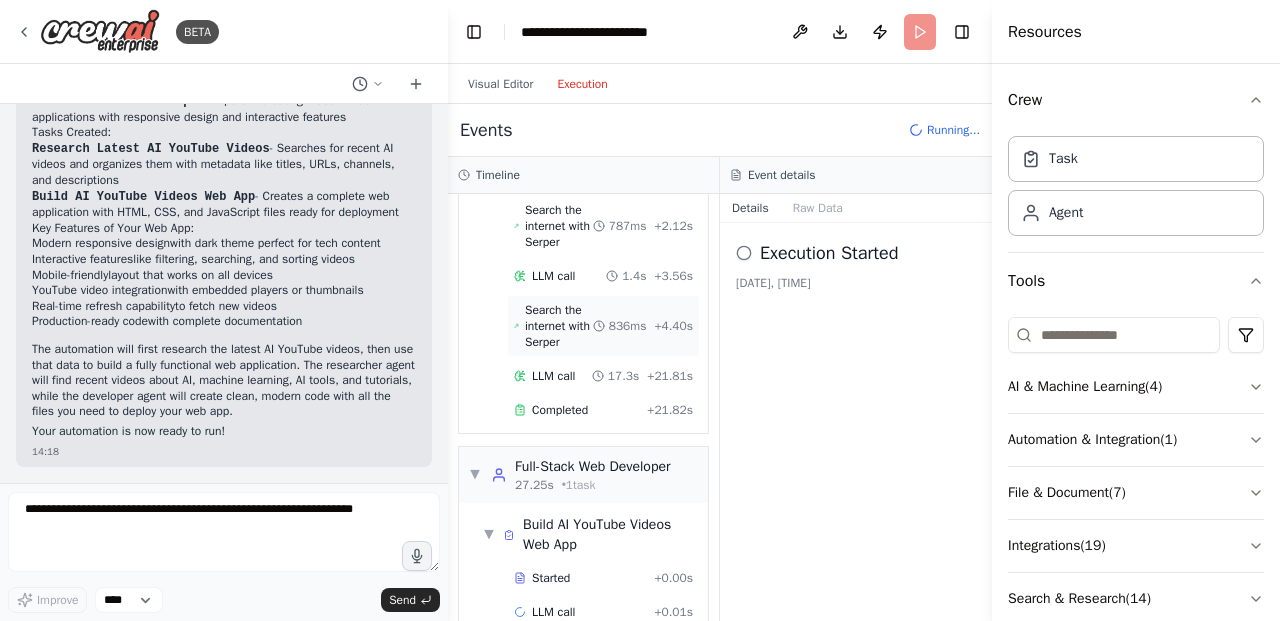 scroll, scrollTop: 345, scrollLeft: 0, axis: vertical 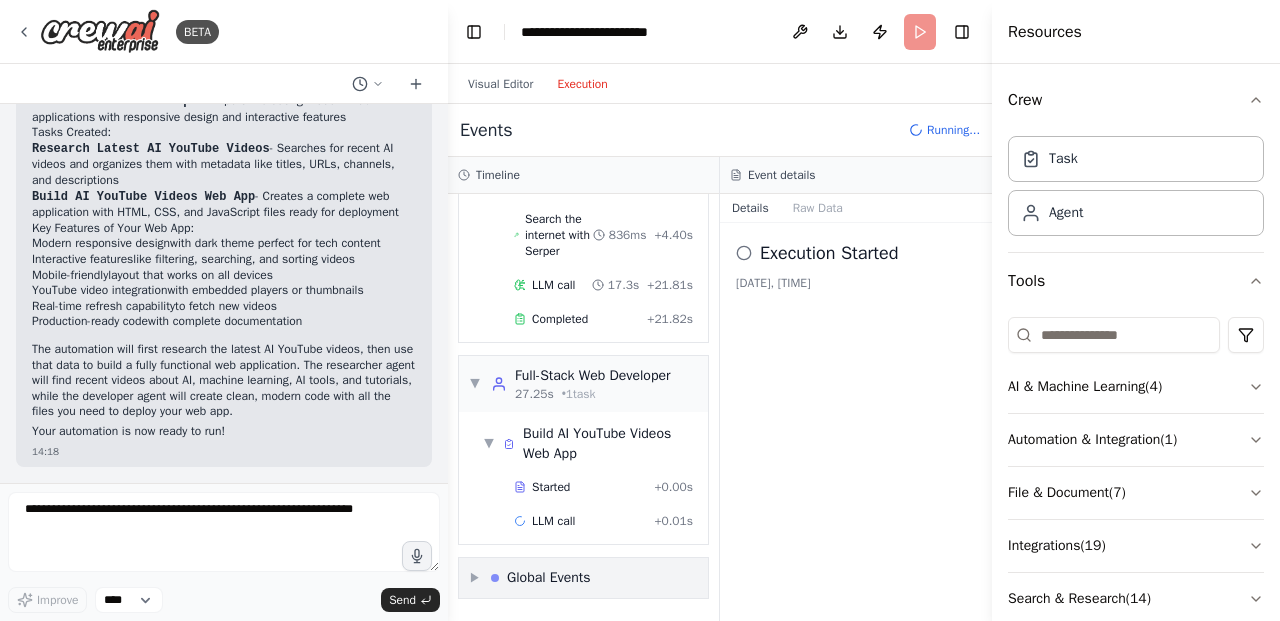 click on "Global Events" at bounding box center (549, 578) 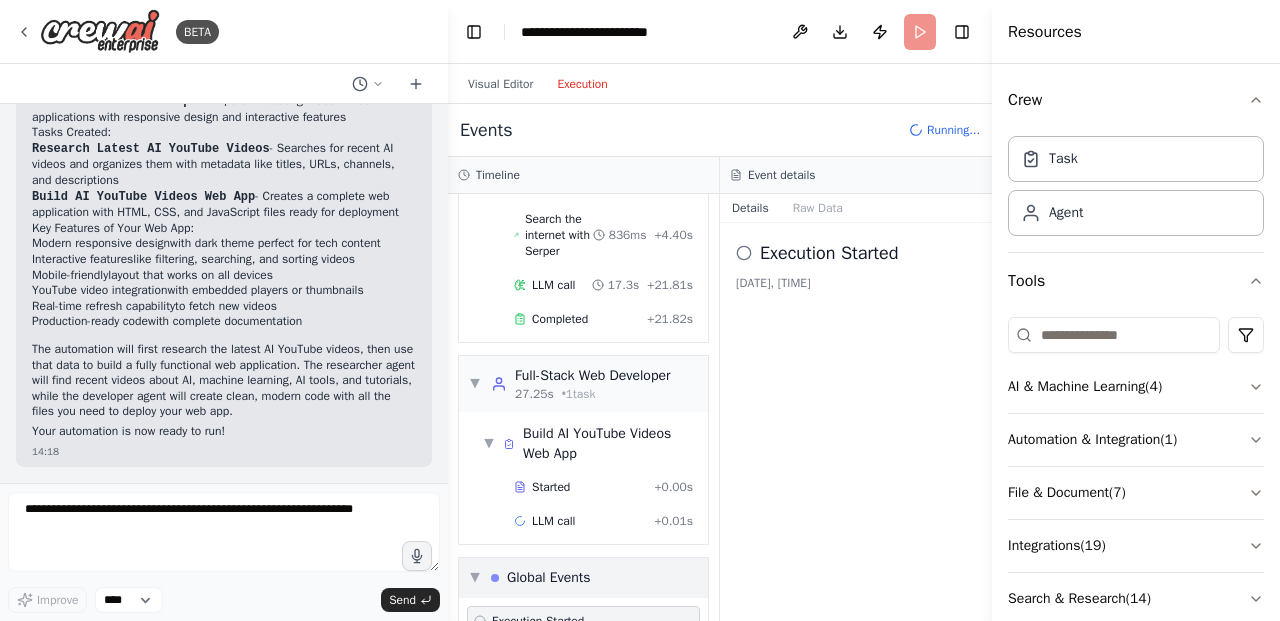 scroll, scrollTop: 425, scrollLeft: 0, axis: vertical 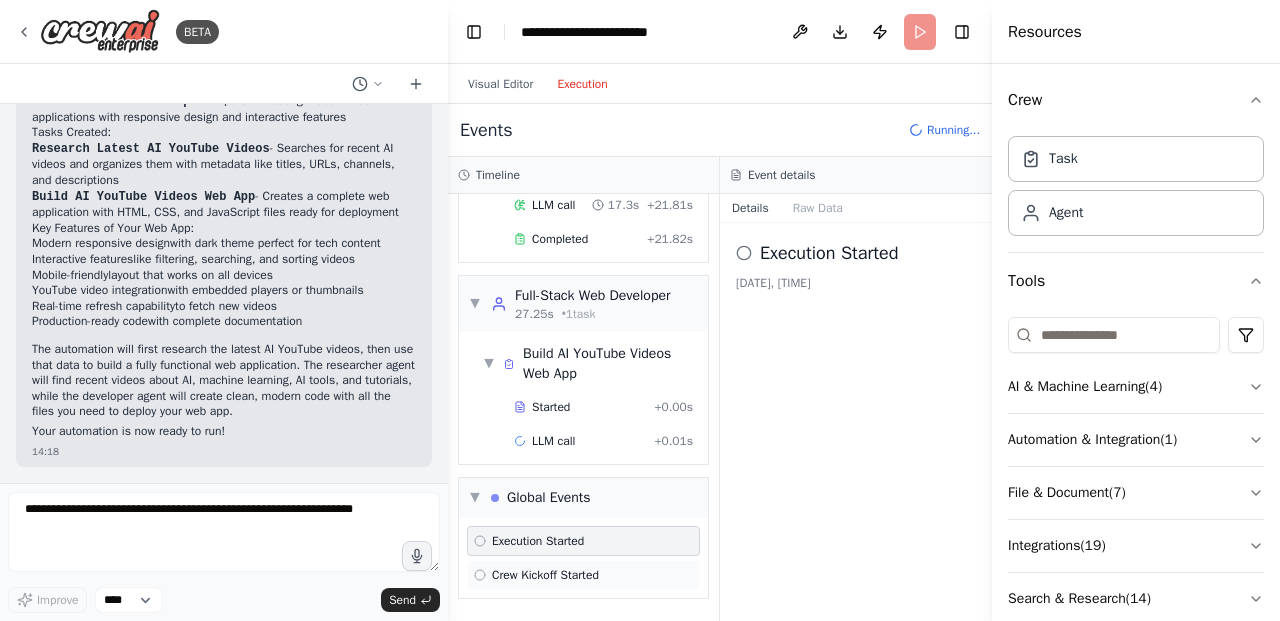 click on "Crew Kickoff Started" at bounding box center [545, 575] 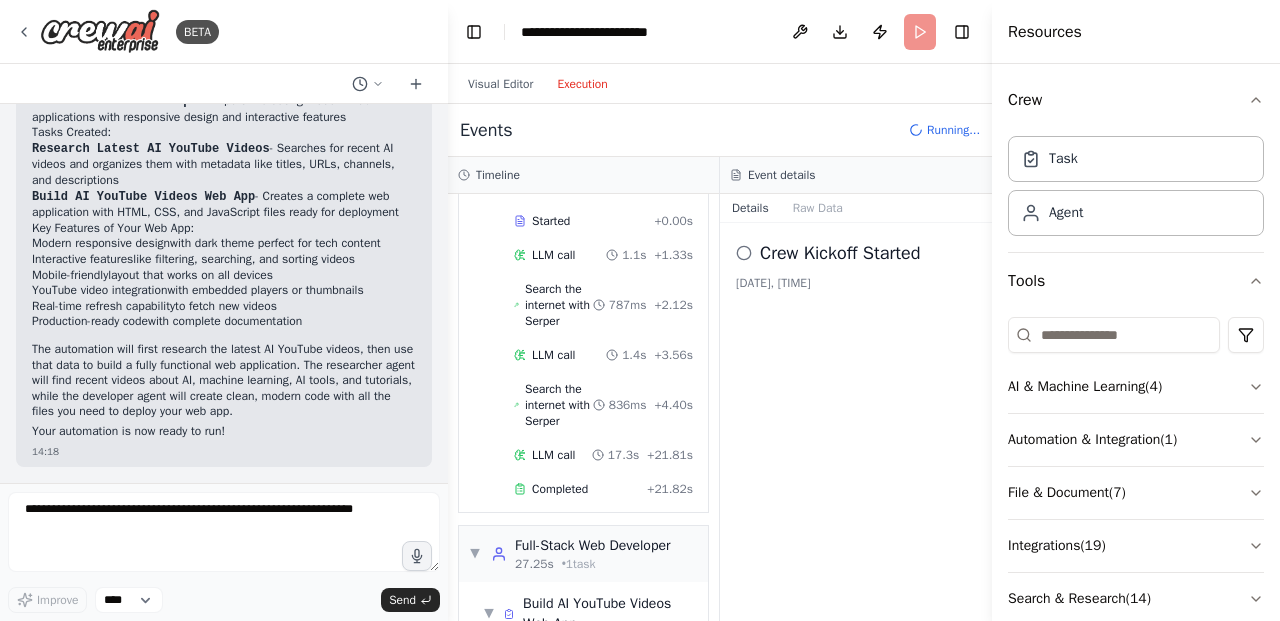 scroll, scrollTop: 0, scrollLeft: 0, axis: both 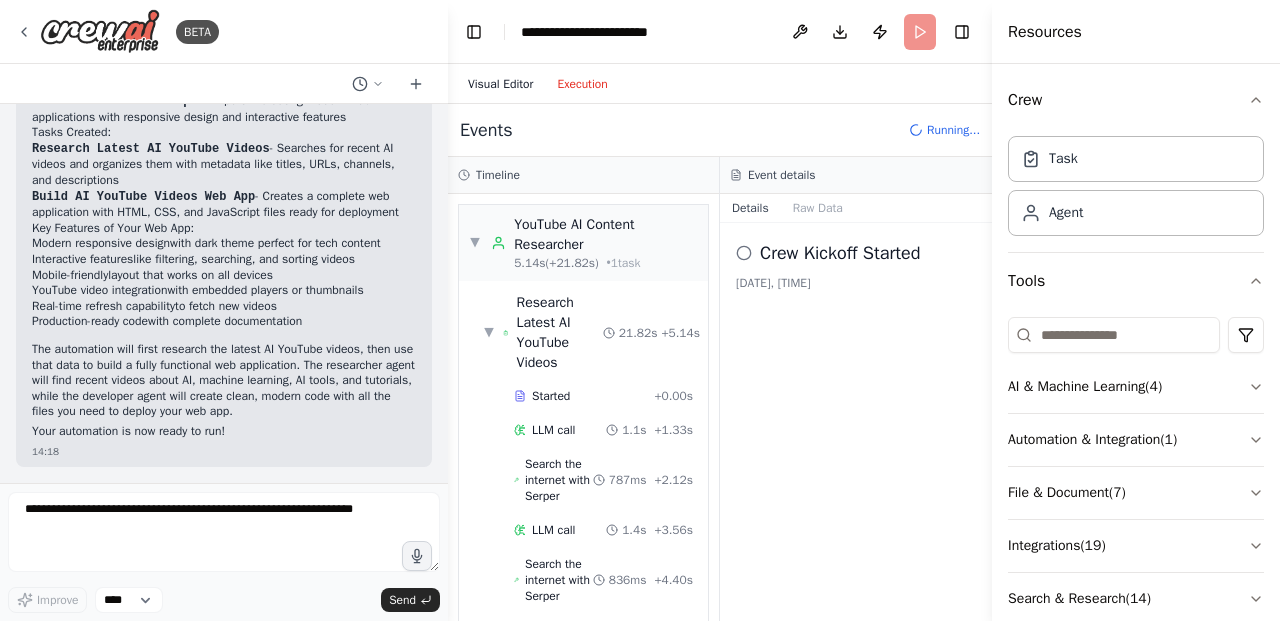 click on "Visual Editor" at bounding box center [500, 84] 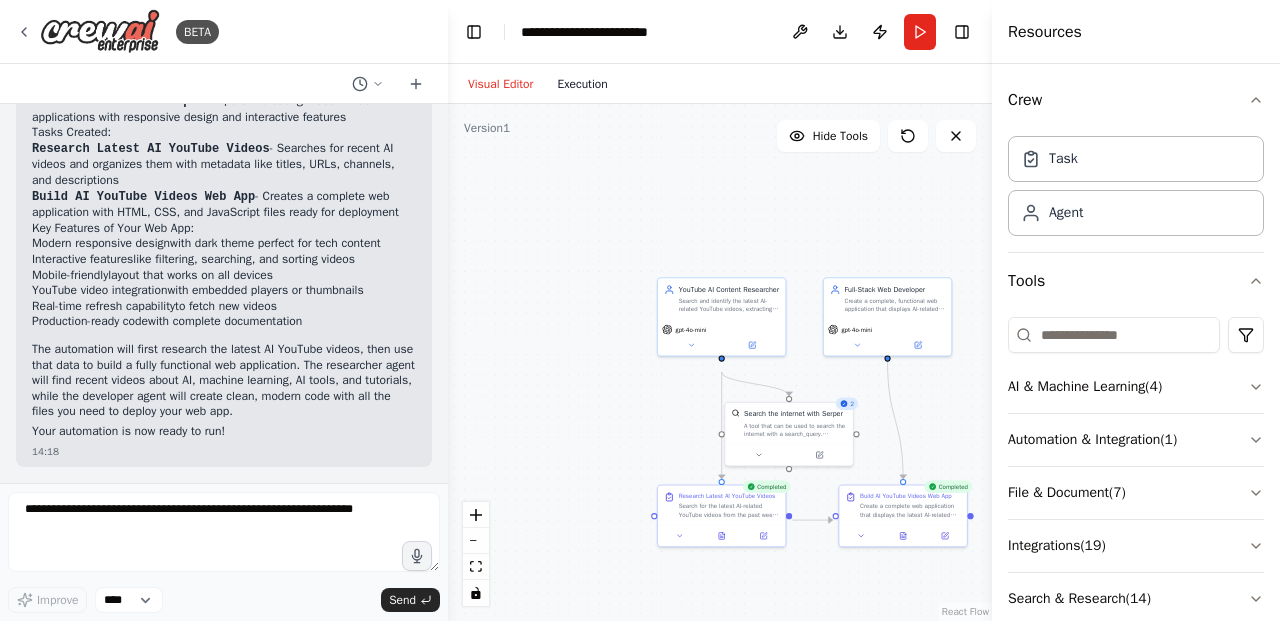 click on "Execution" at bounding box center (582, 84) 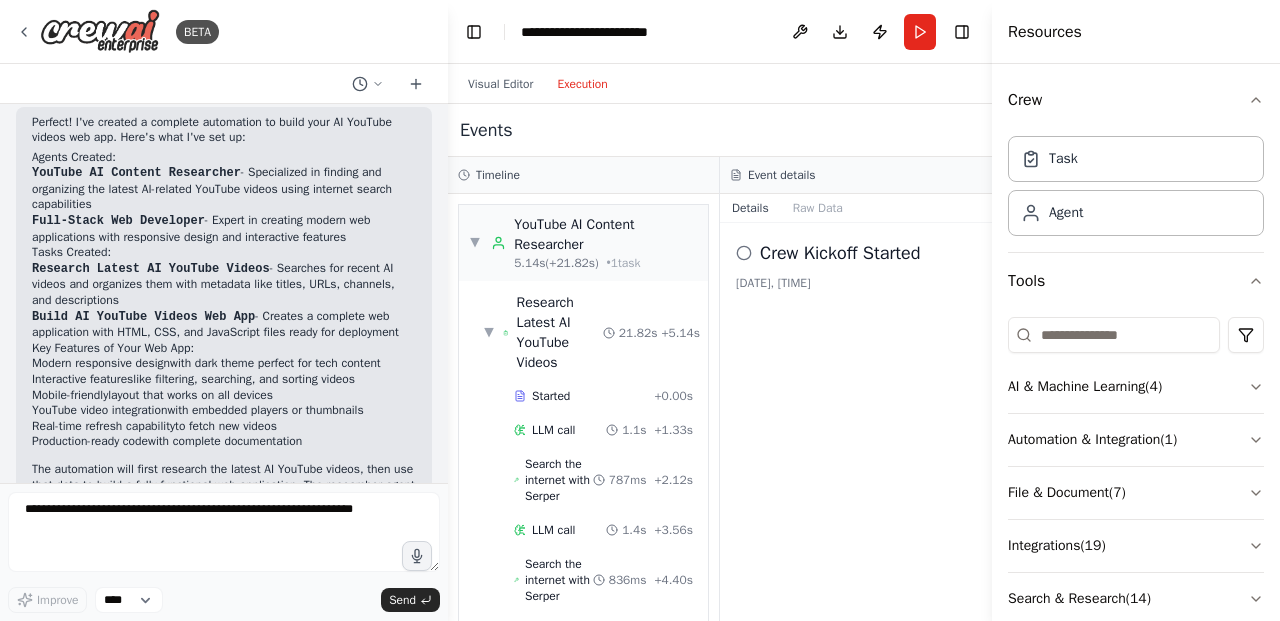scroll, scrollTop: 1423, scrollLeft: 0, axis: vertical 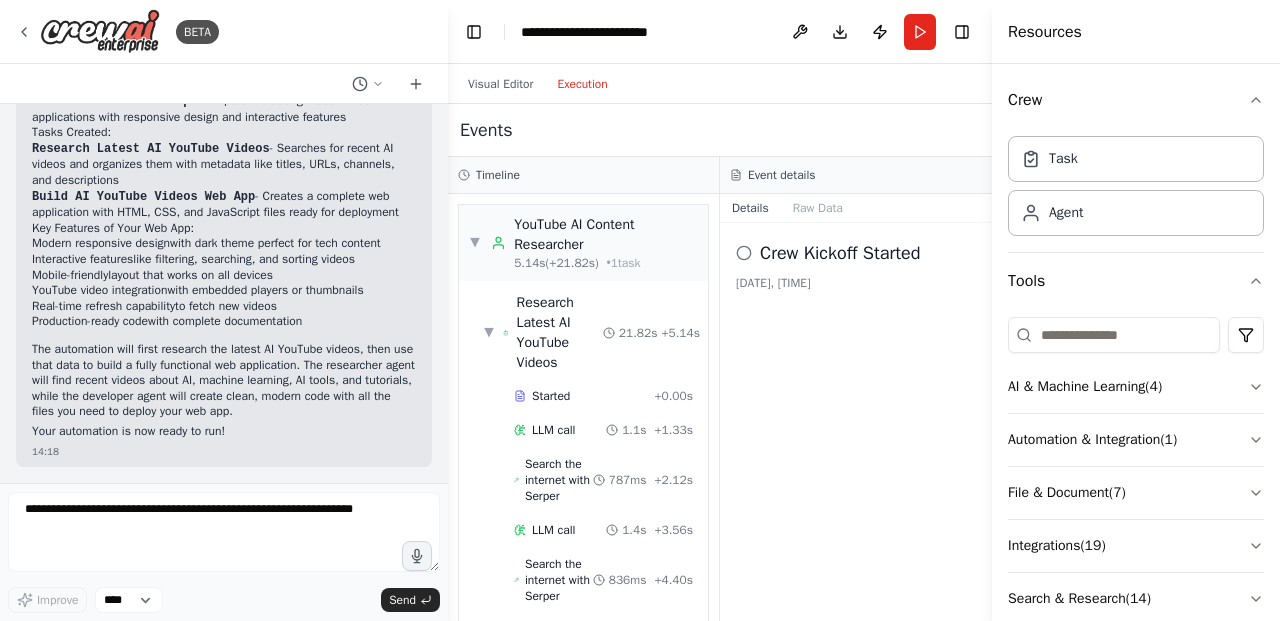click 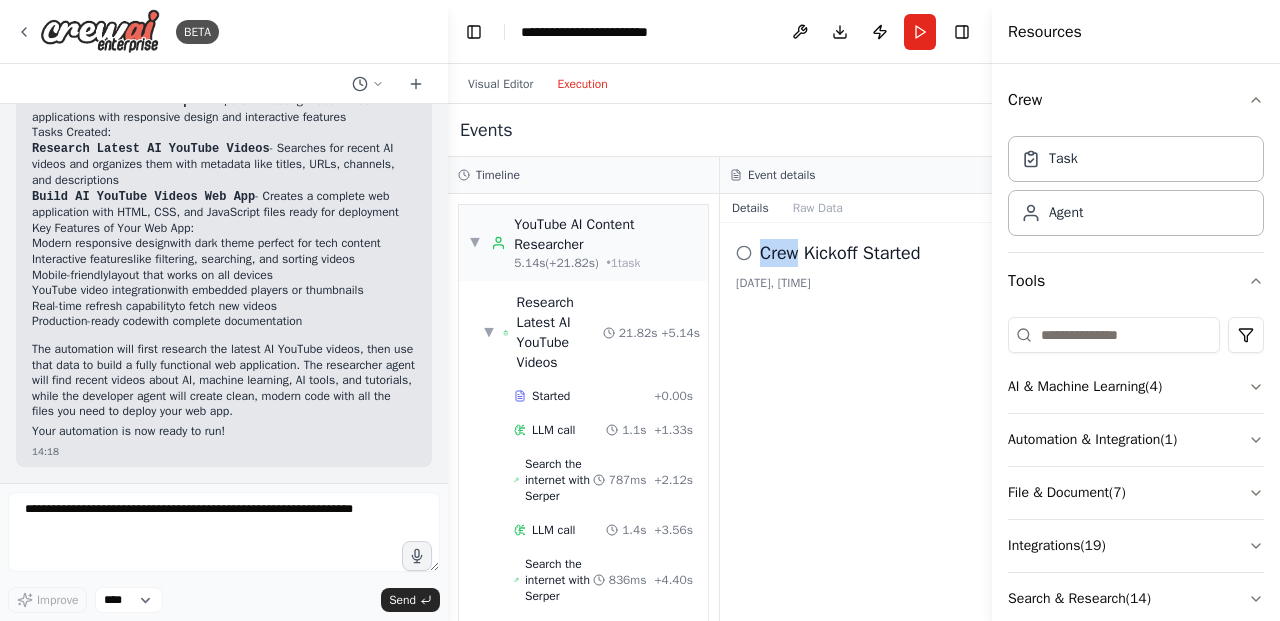 click 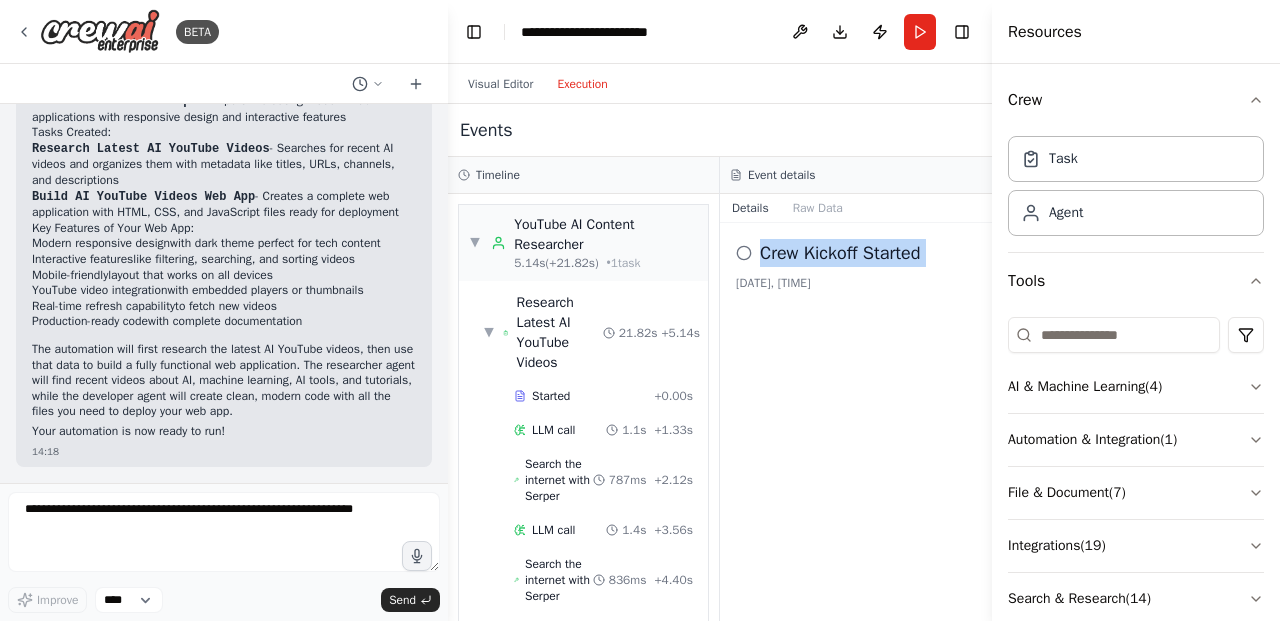 click on "Crew Kickoff Started 09/08/2025, 14:18:41" at bounding box center (856, 422) 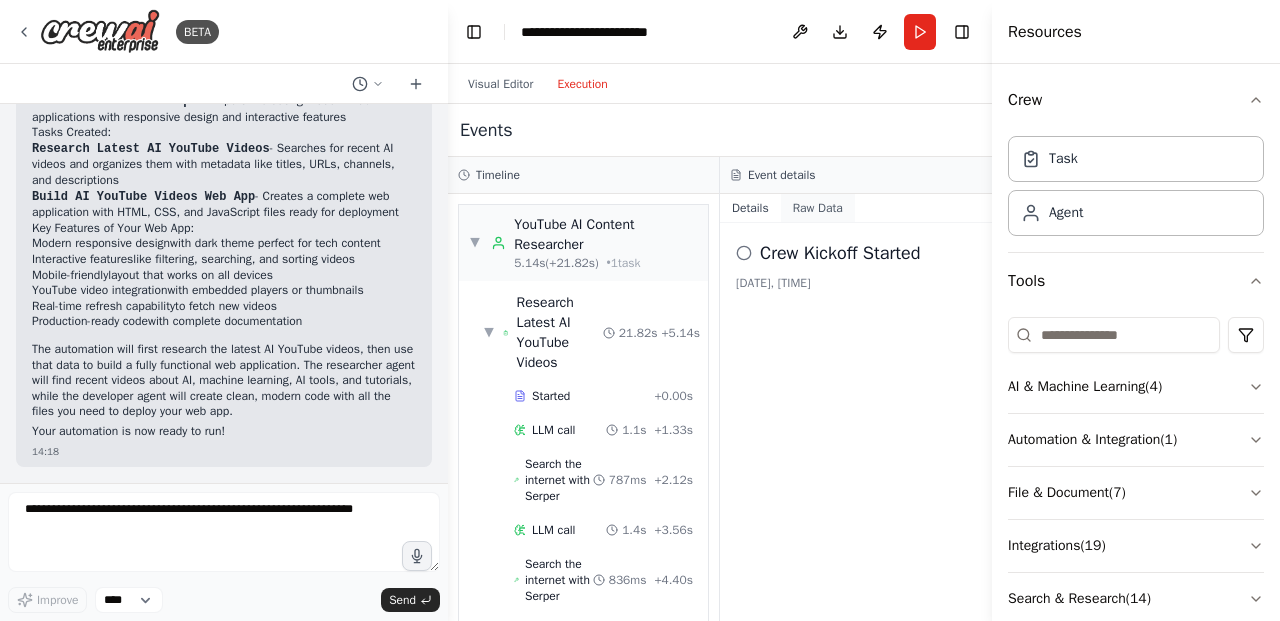 click on "Raw Data" at bounding box center (818, 208) 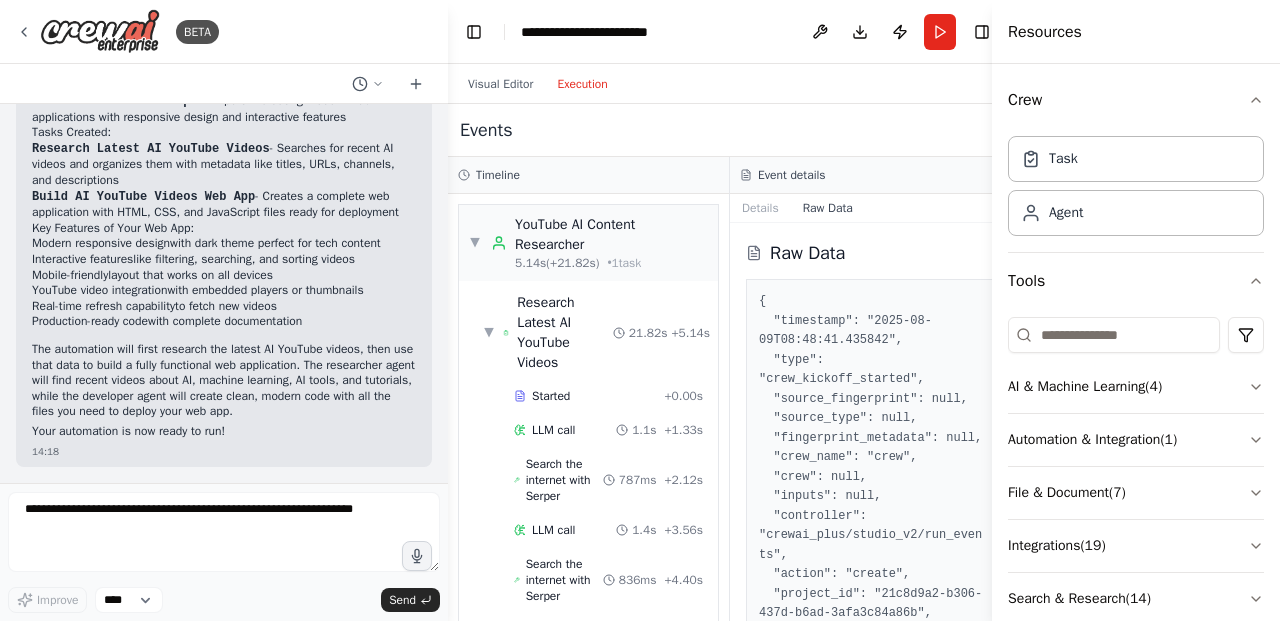 scroll, scrollTop: 304, scrollLeft: 0, axis: vertical 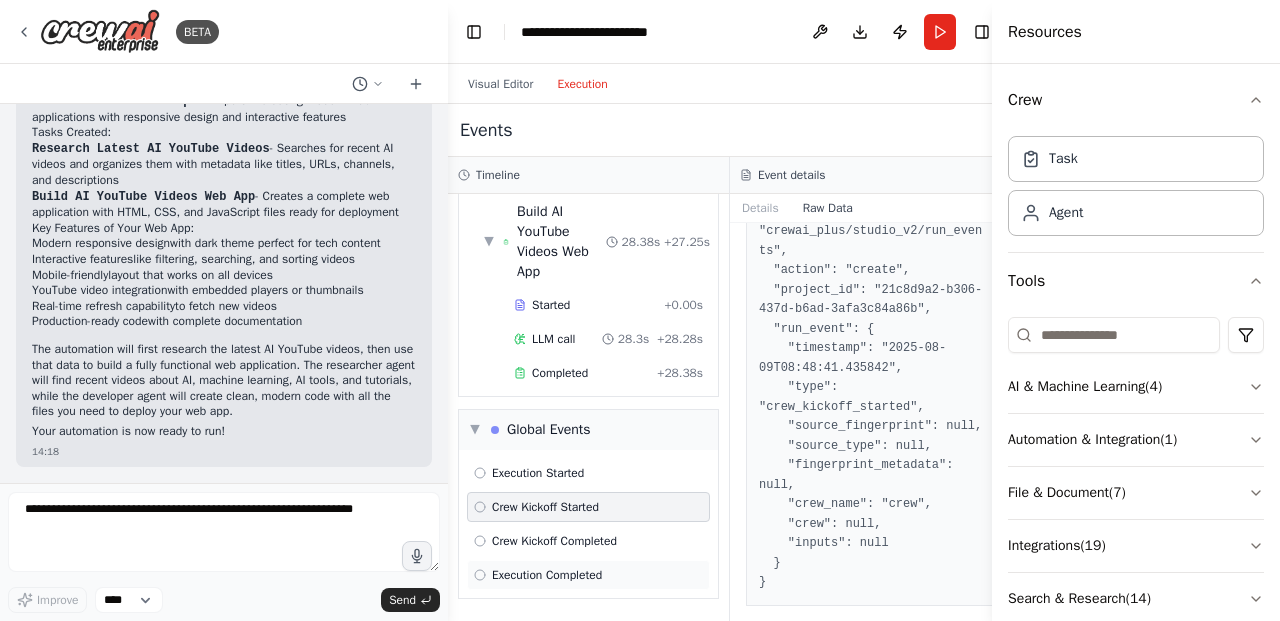 click on "Execution Completed" at bounding box center [547, 575] 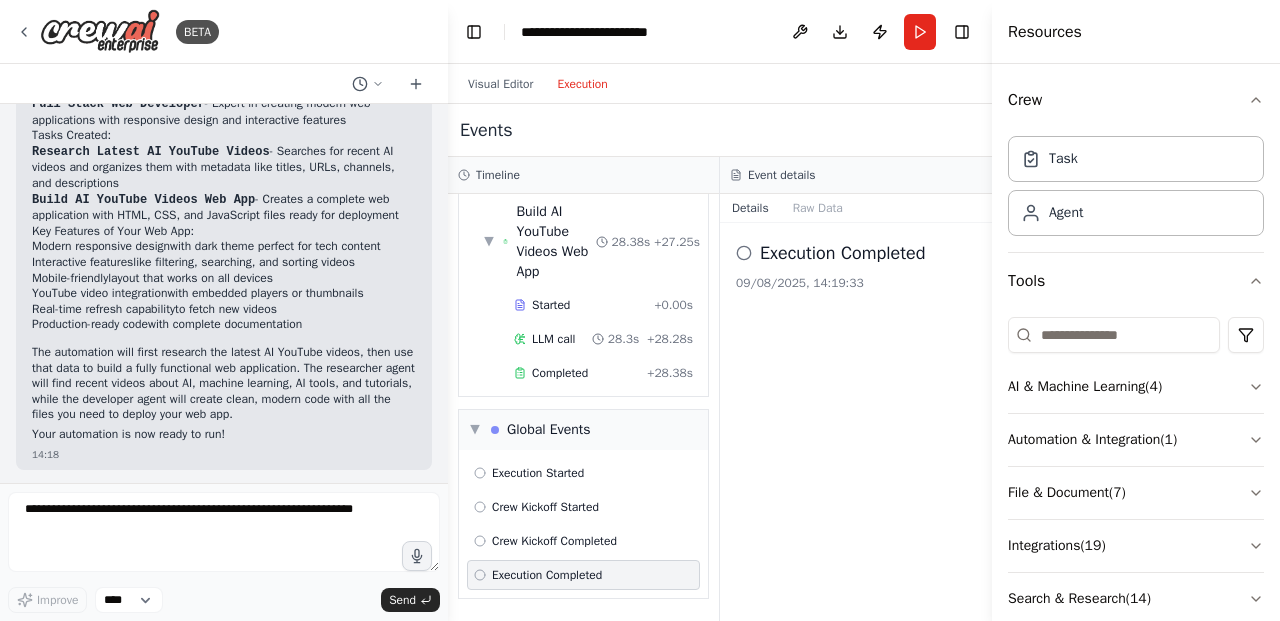 scroll, scrollTop: 1423, scrollLeft: 0, axis: vertical 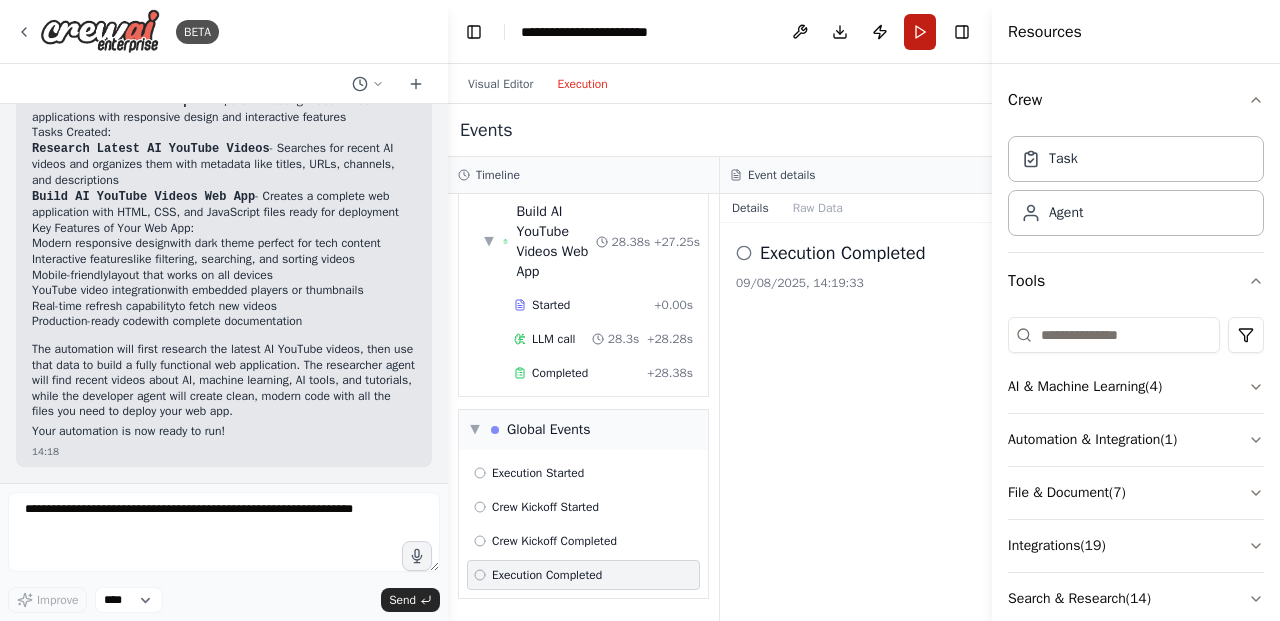 click on "Run" at bounding box center (920, 32) 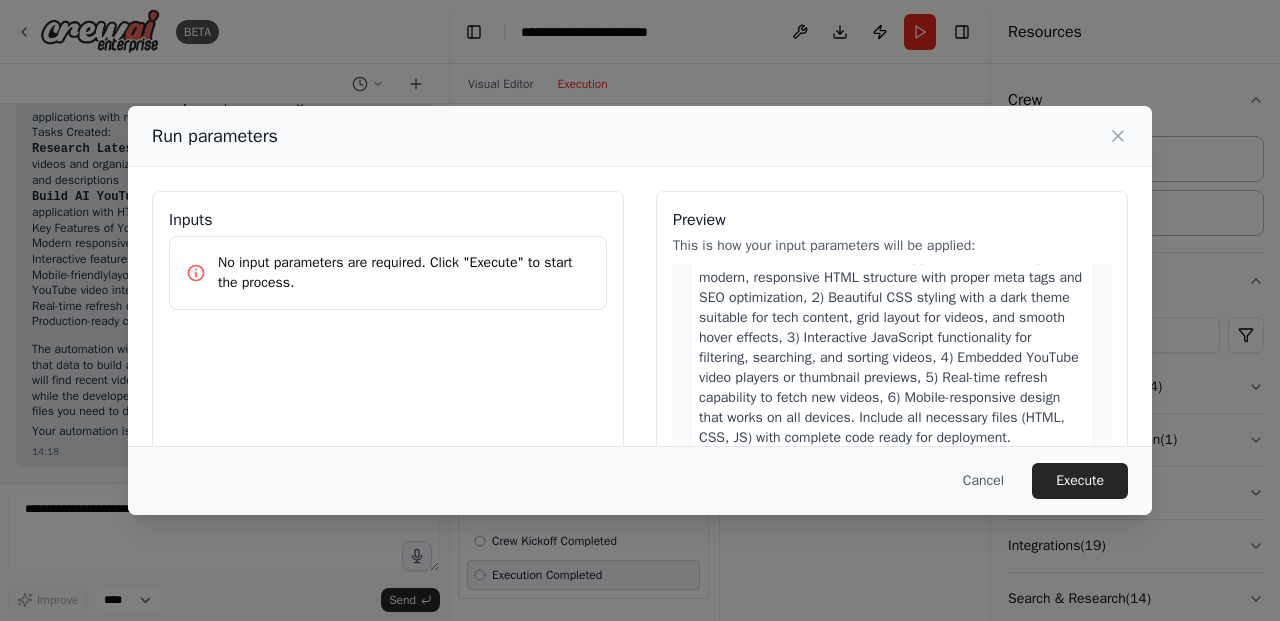 scroll, scrollTop: 584, scrollLeft: 0, axis: vertical 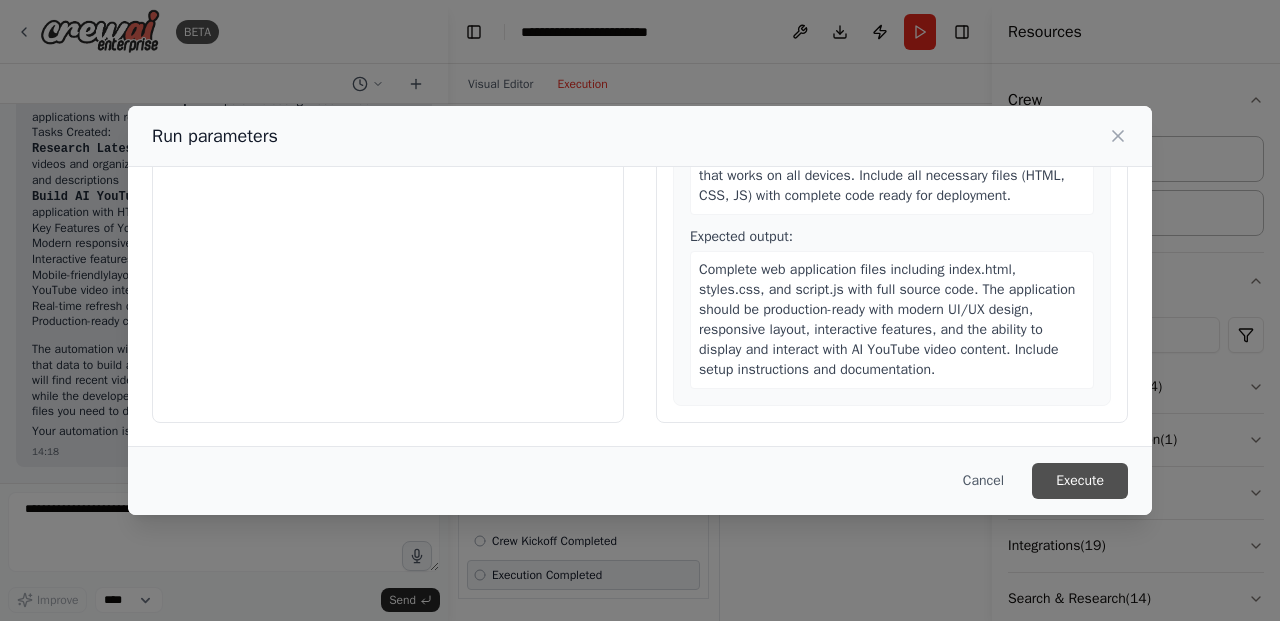 click on "Execute" at bounding box center (1080, 481) 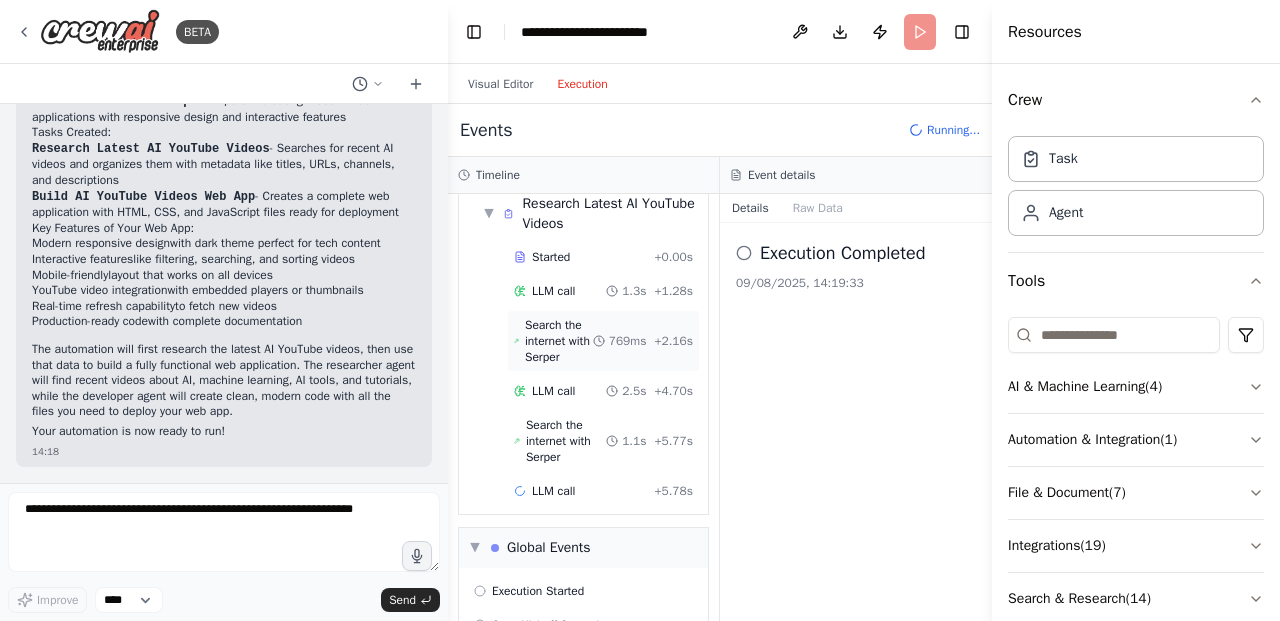 scroll, scrollTop: 149, scrollLeft: 0, axis: vertical 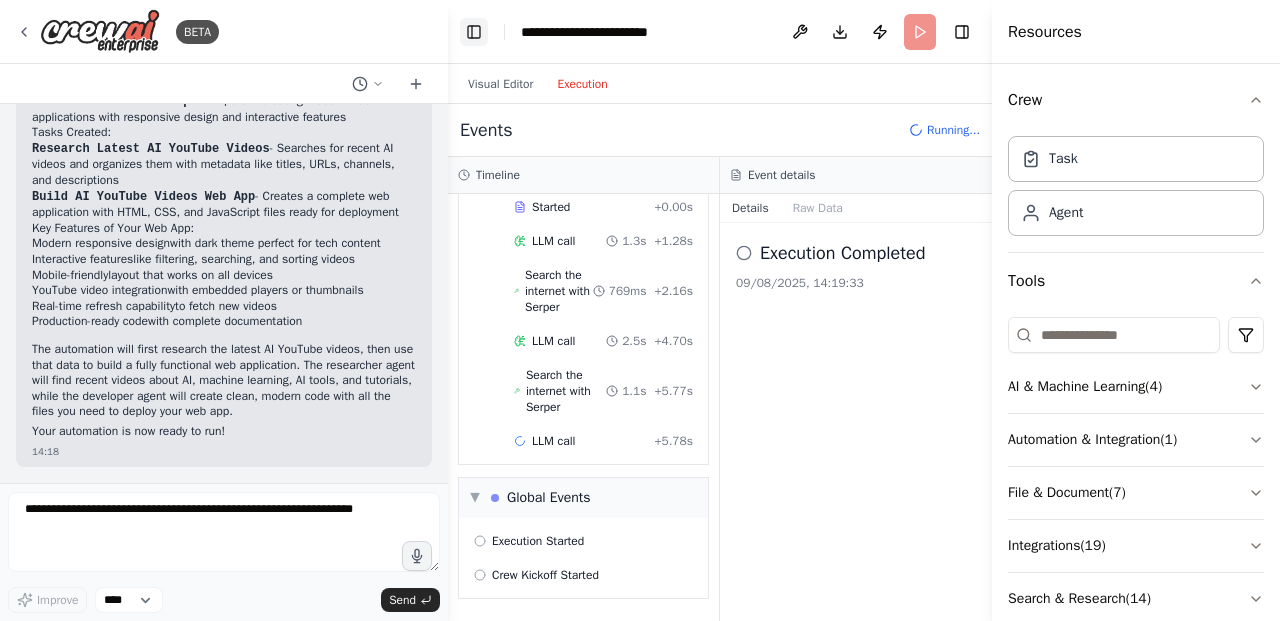 click on "Toggle Left Sidebar" at bounding box center (474, 32) 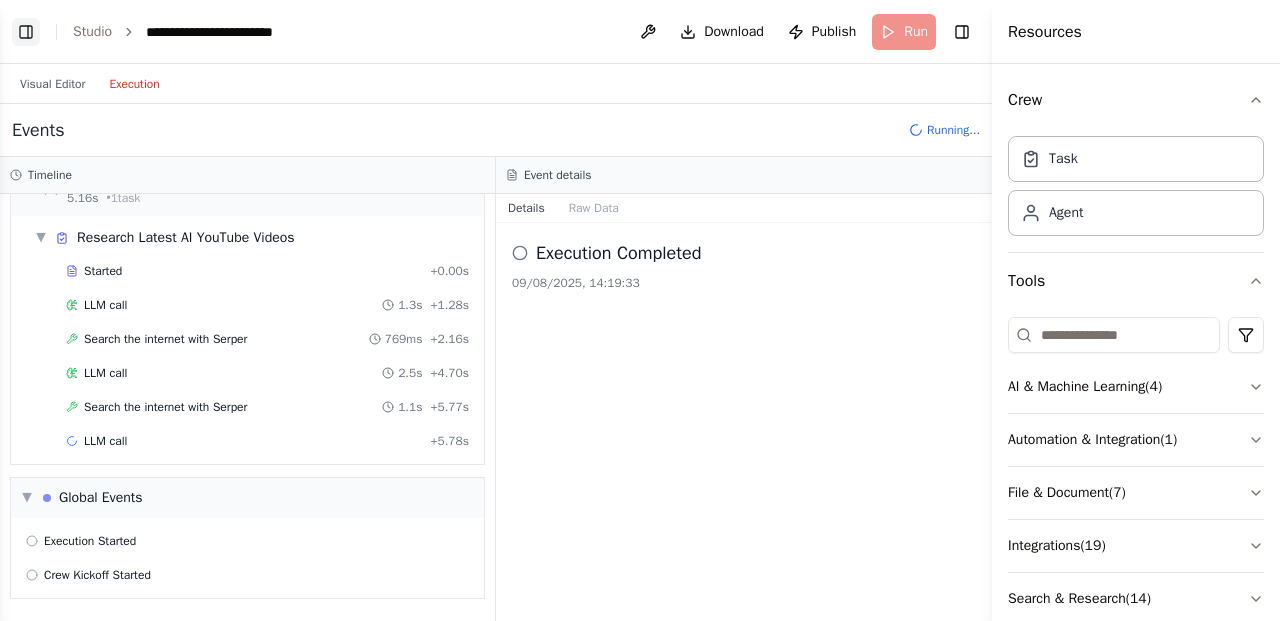 scroll, scrollTop: 45, scrollLeft: 0, axis: vertical 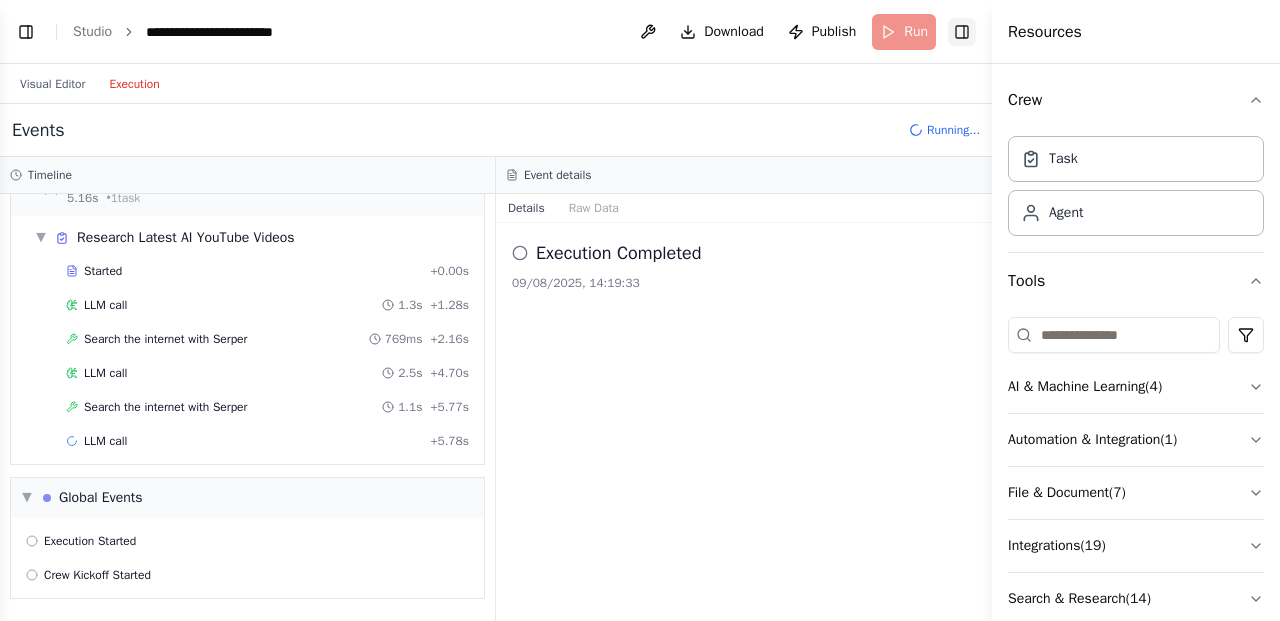 click on "Toggle Right Sidebar" at bounding box center (962, 32) 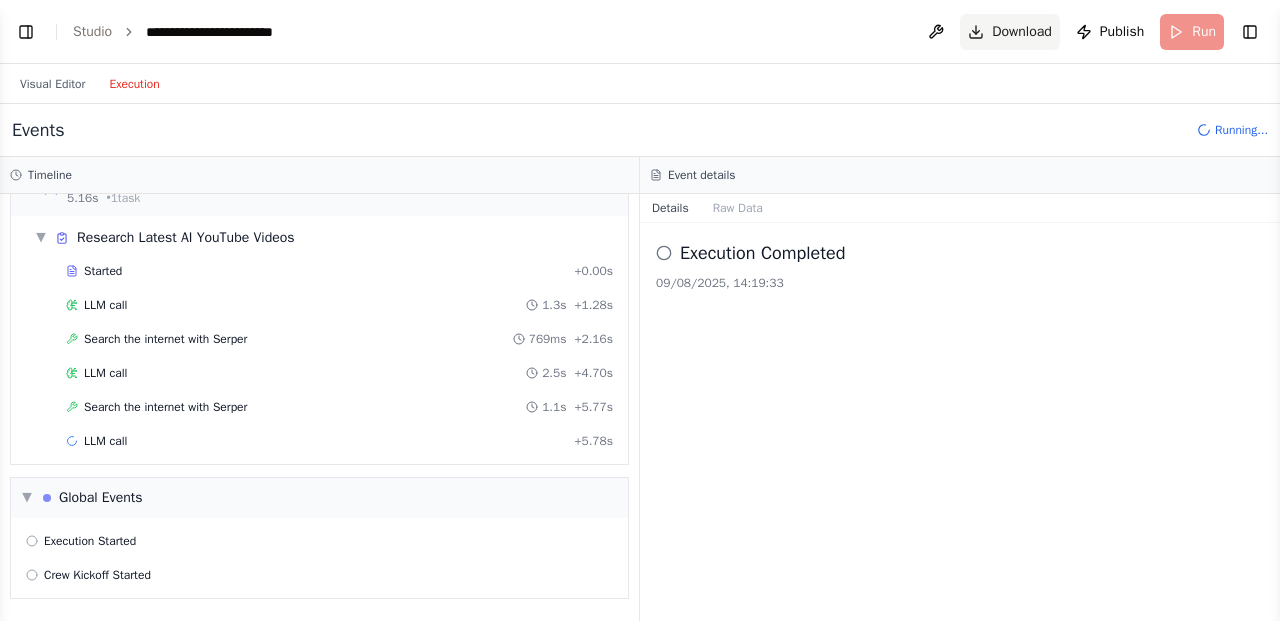 click on "Download" at bounding box center (1022, 32) 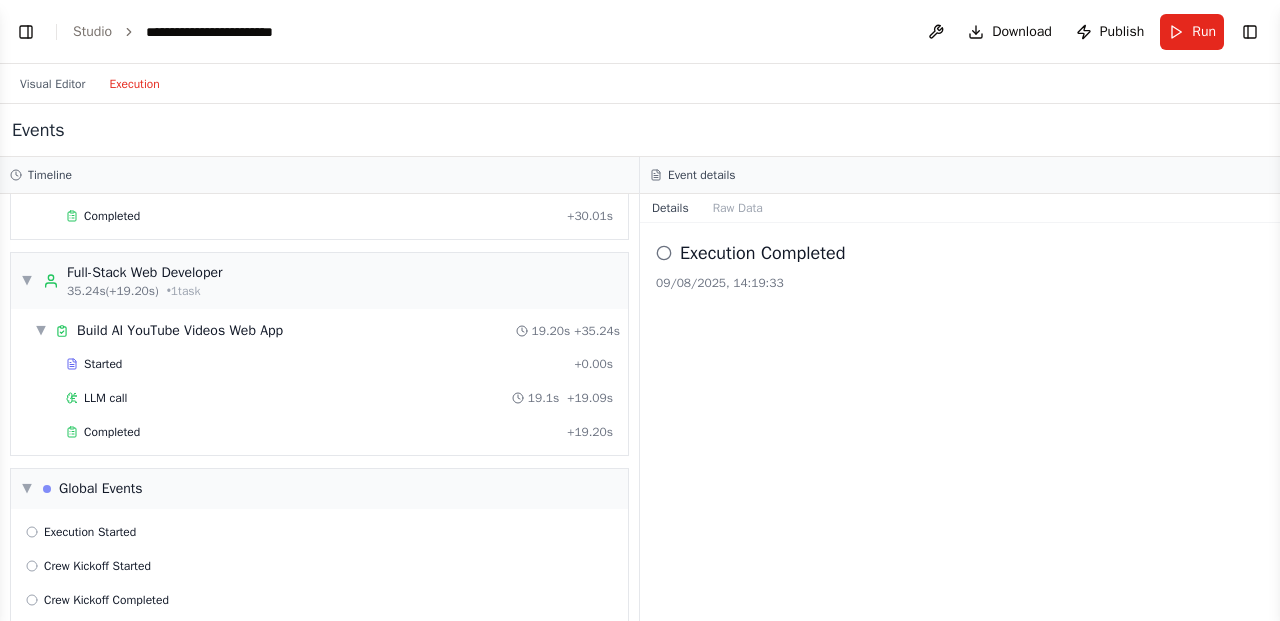 scroll, scrollTop: 363, scrollLeft: 0, axis: vertical 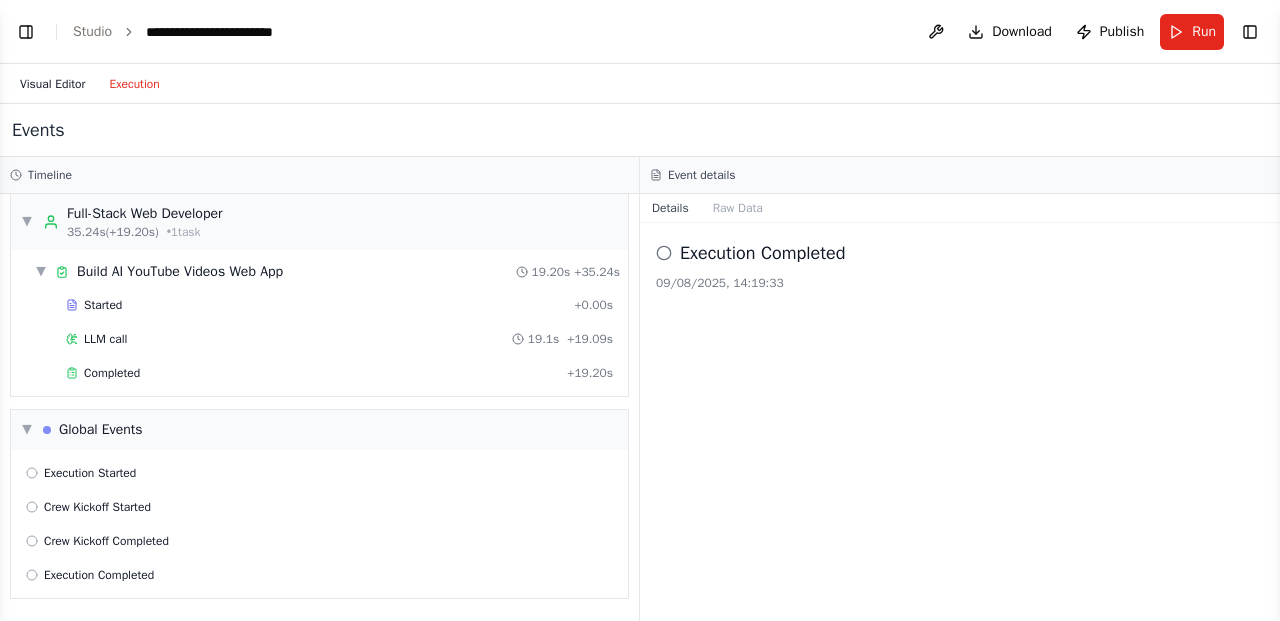 click on "Visual Editor" at bounding box center [52, 84] 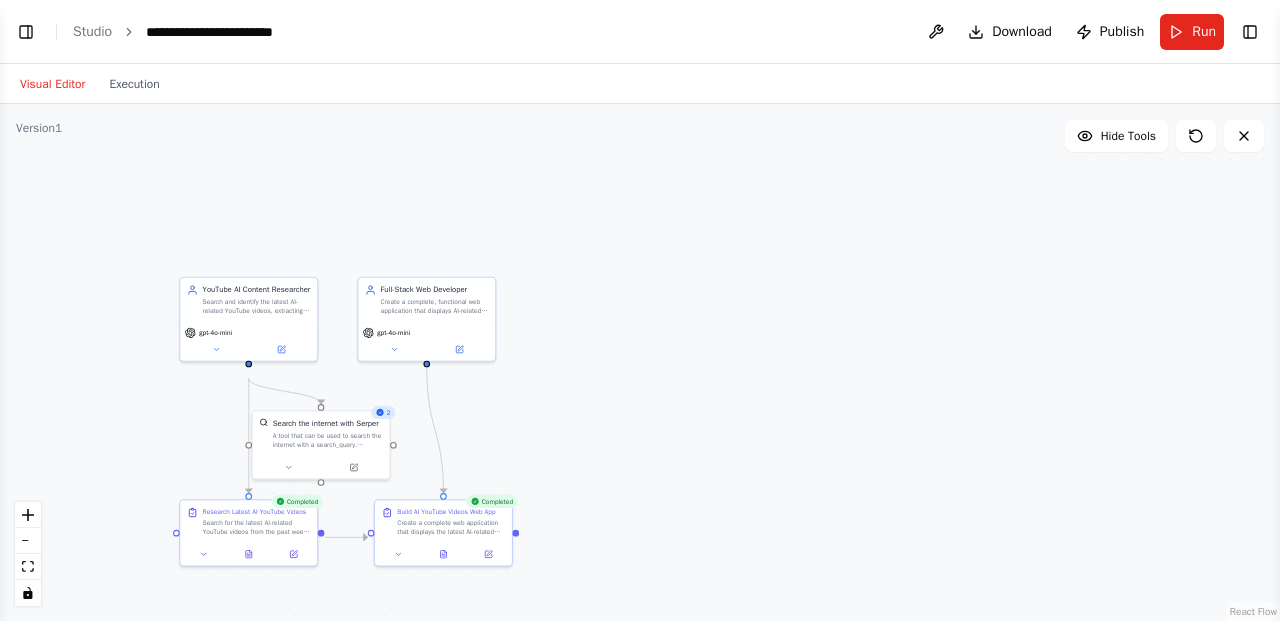 type 